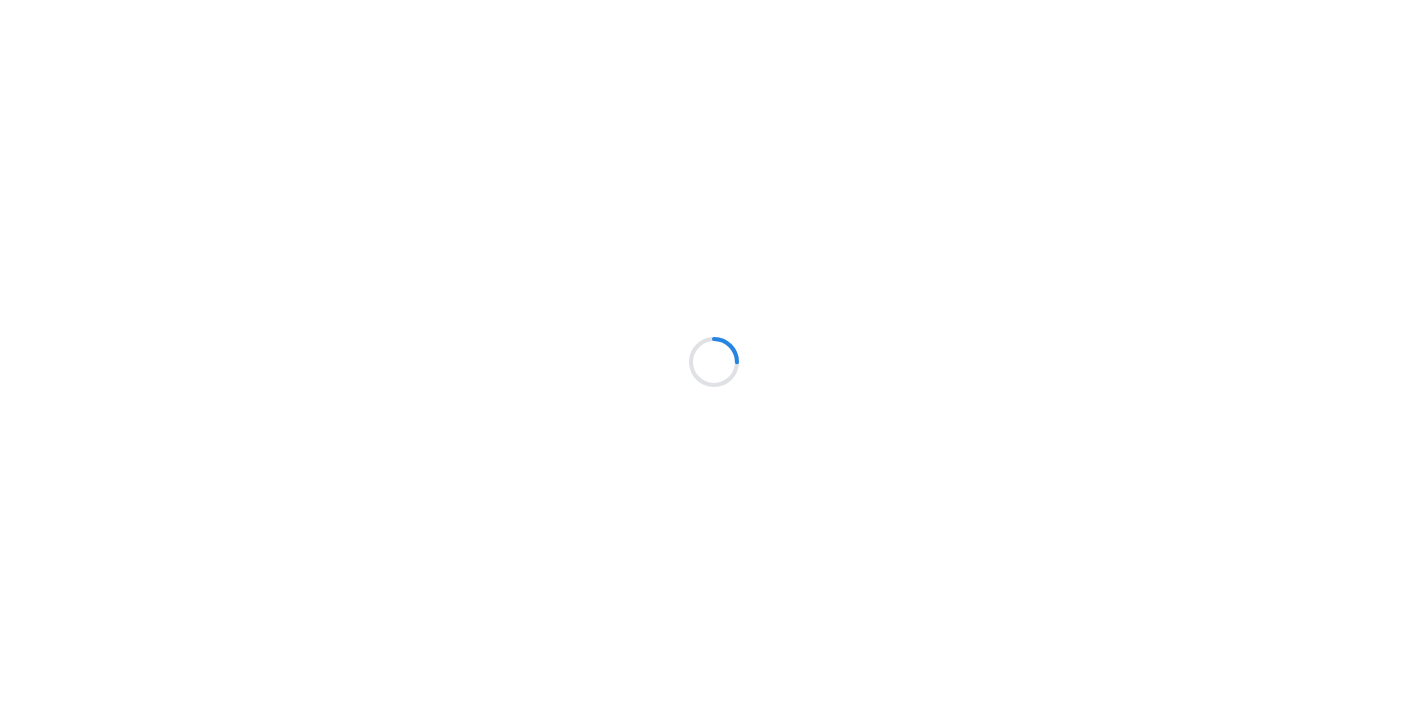 scroll, scrollTop: 0, scrollLeft: 0, axis: both 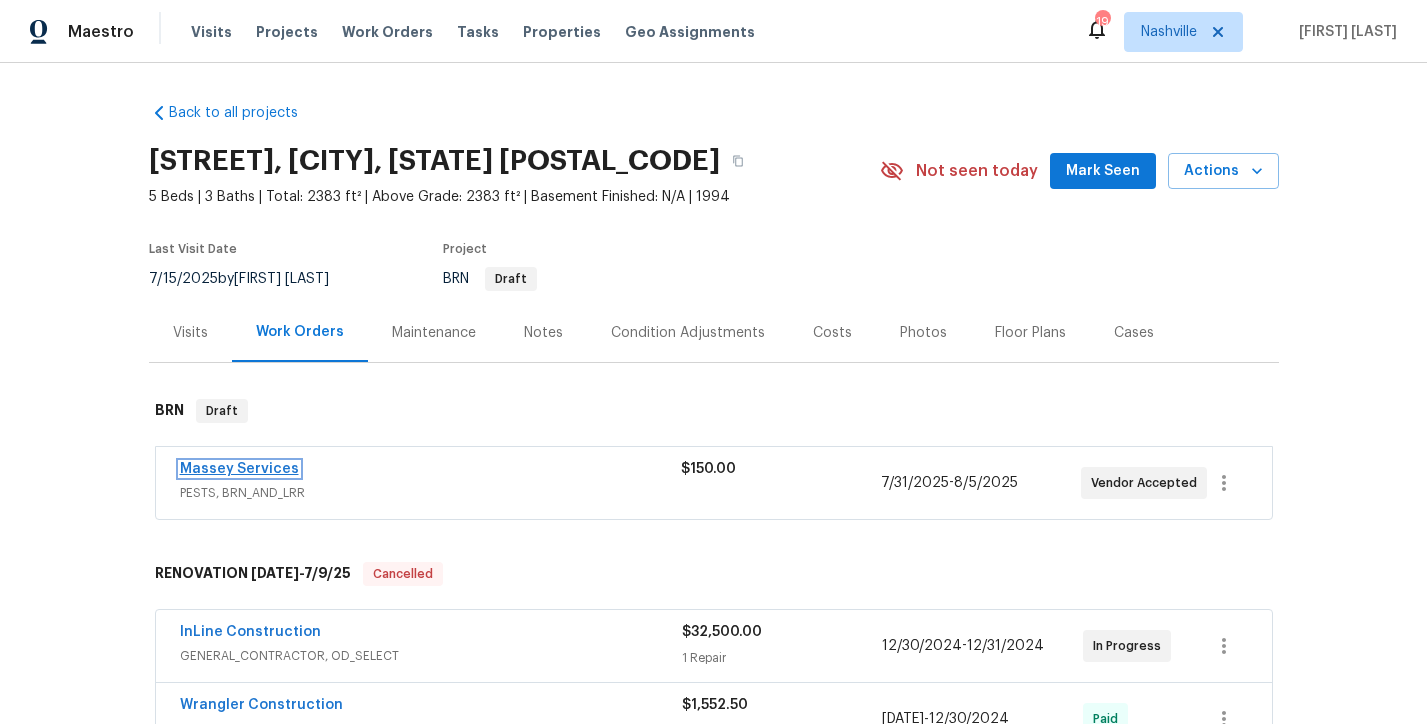 click on "Massey Services" at bounding box center (239, 469) 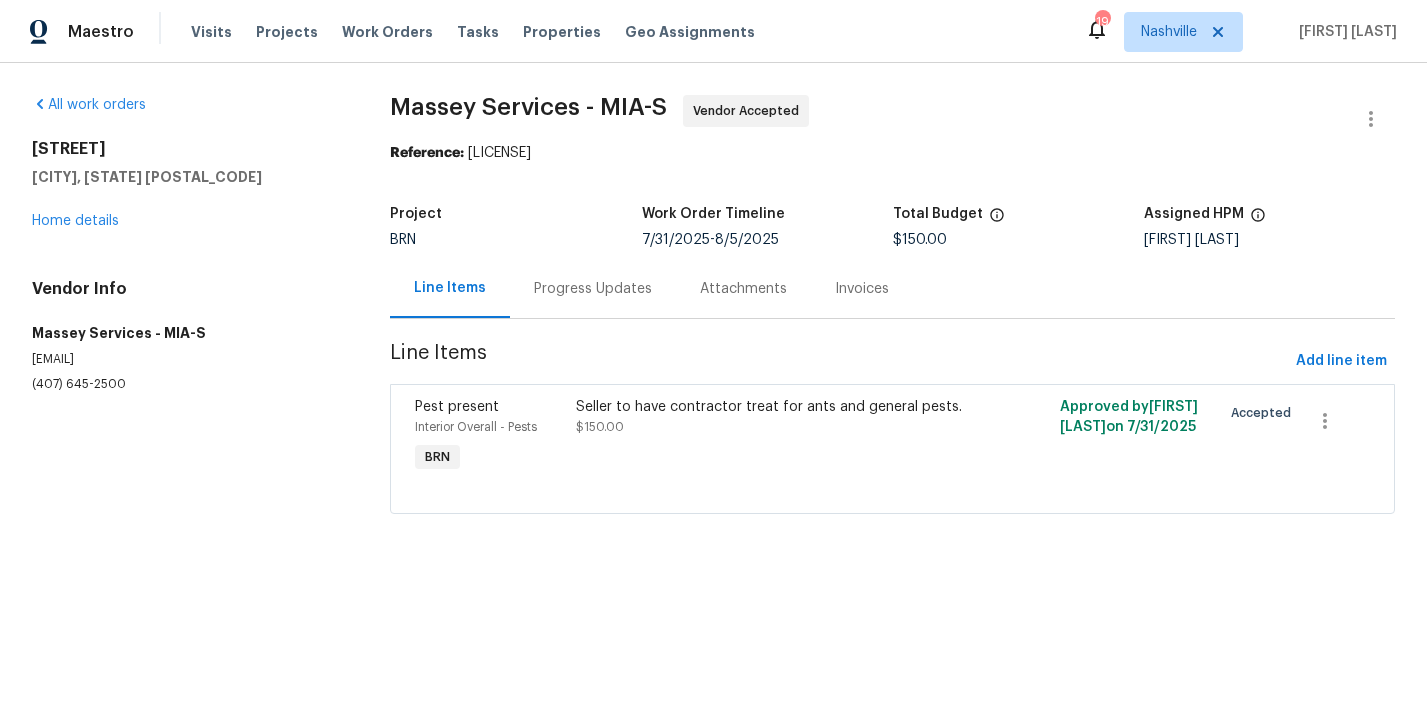 click on "Line Items" at bounding box center (450, 288) 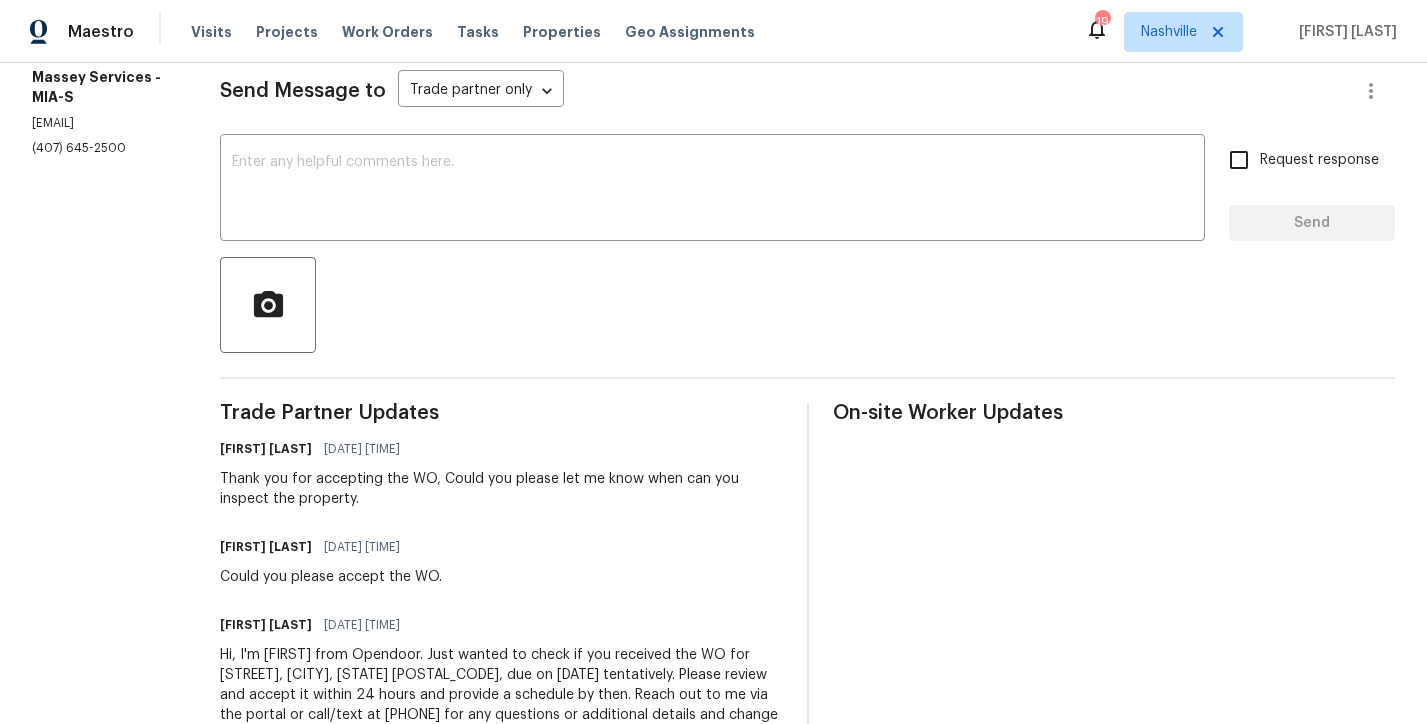 scroll, scrollTop: 0, scrollLeft: 0, axis: both 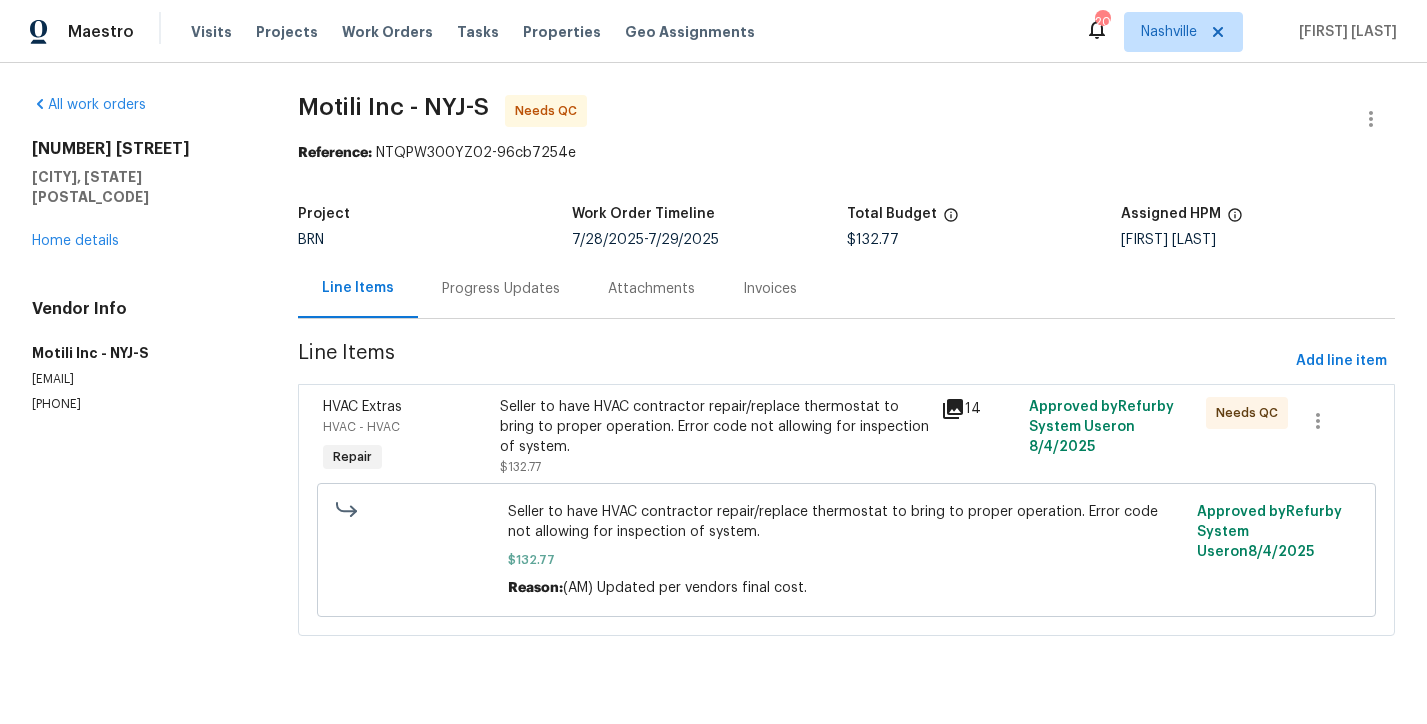 click on "HVAC Extras HVAC - HVAC Repair" at bounding box center (405, 437) 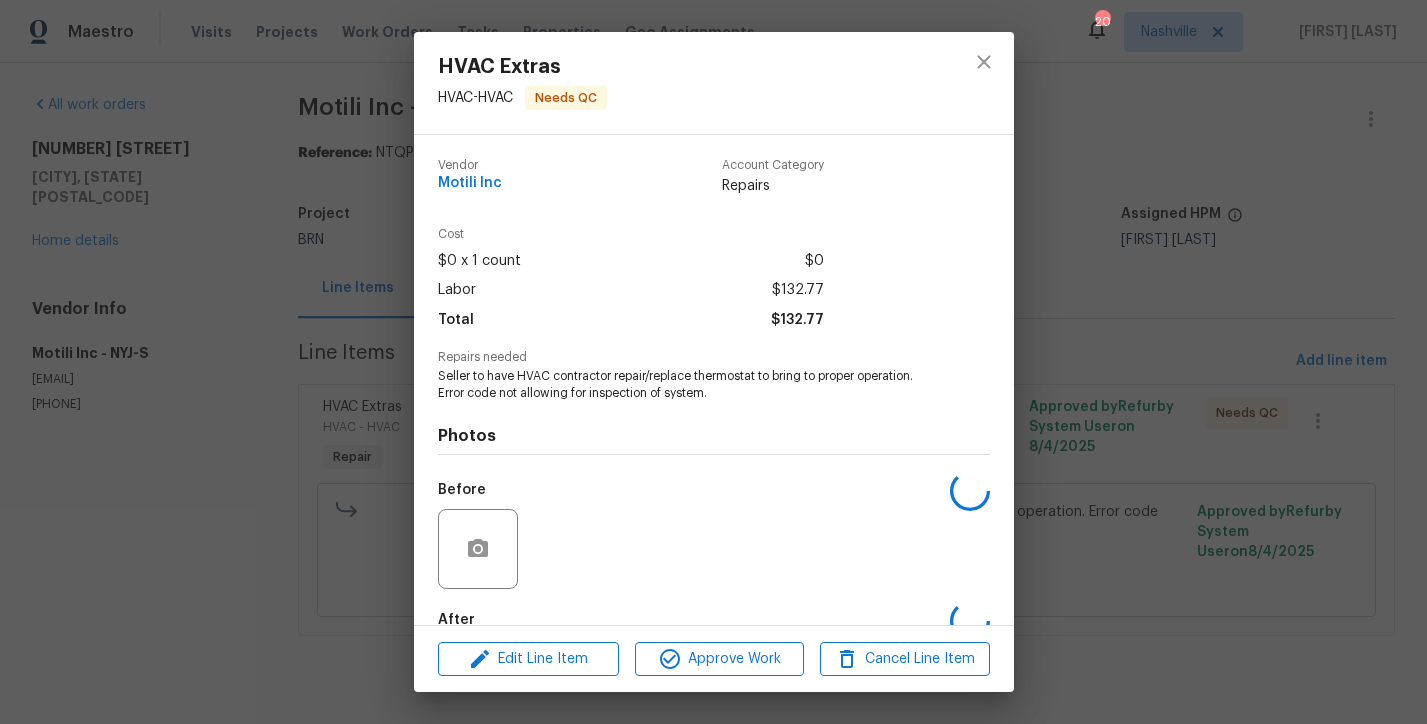 scroll, scrollTop: 114, scrollLeft: 0, axis: vertical 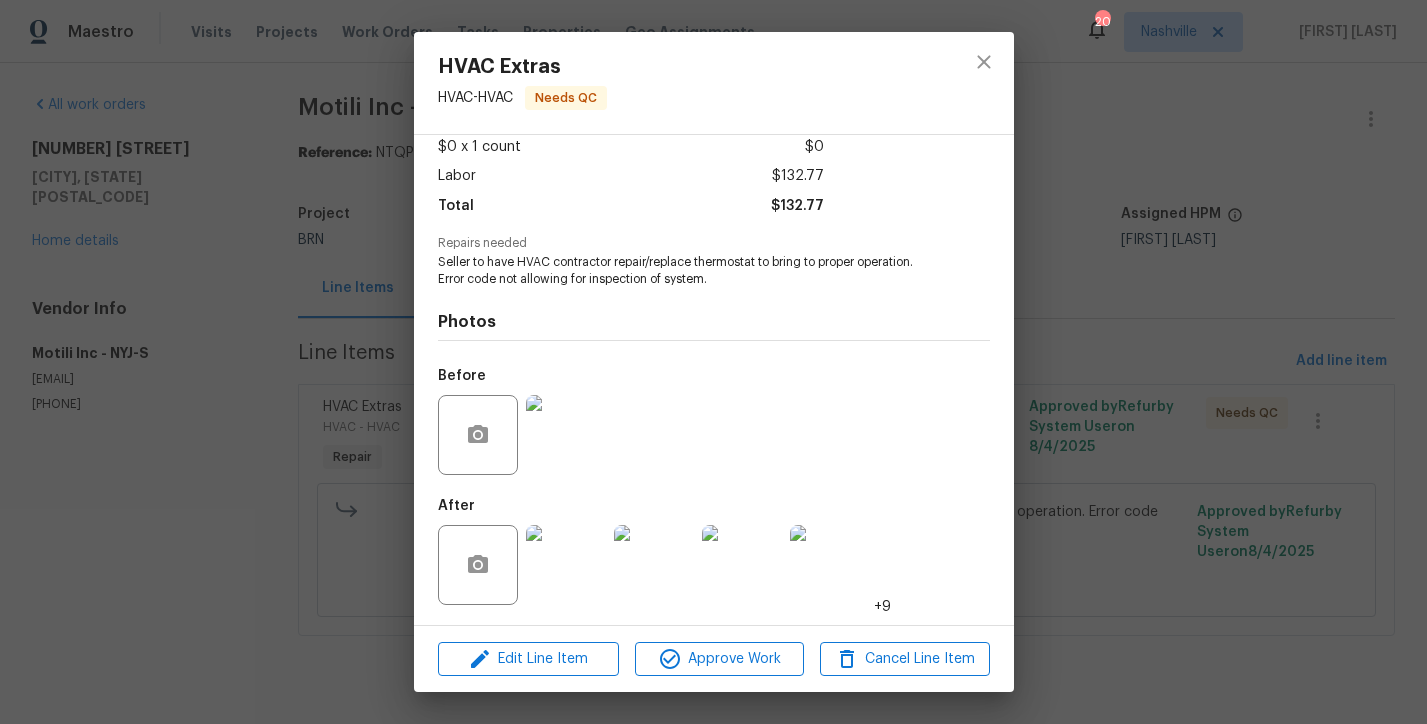 click at bounding box center [566, 435] 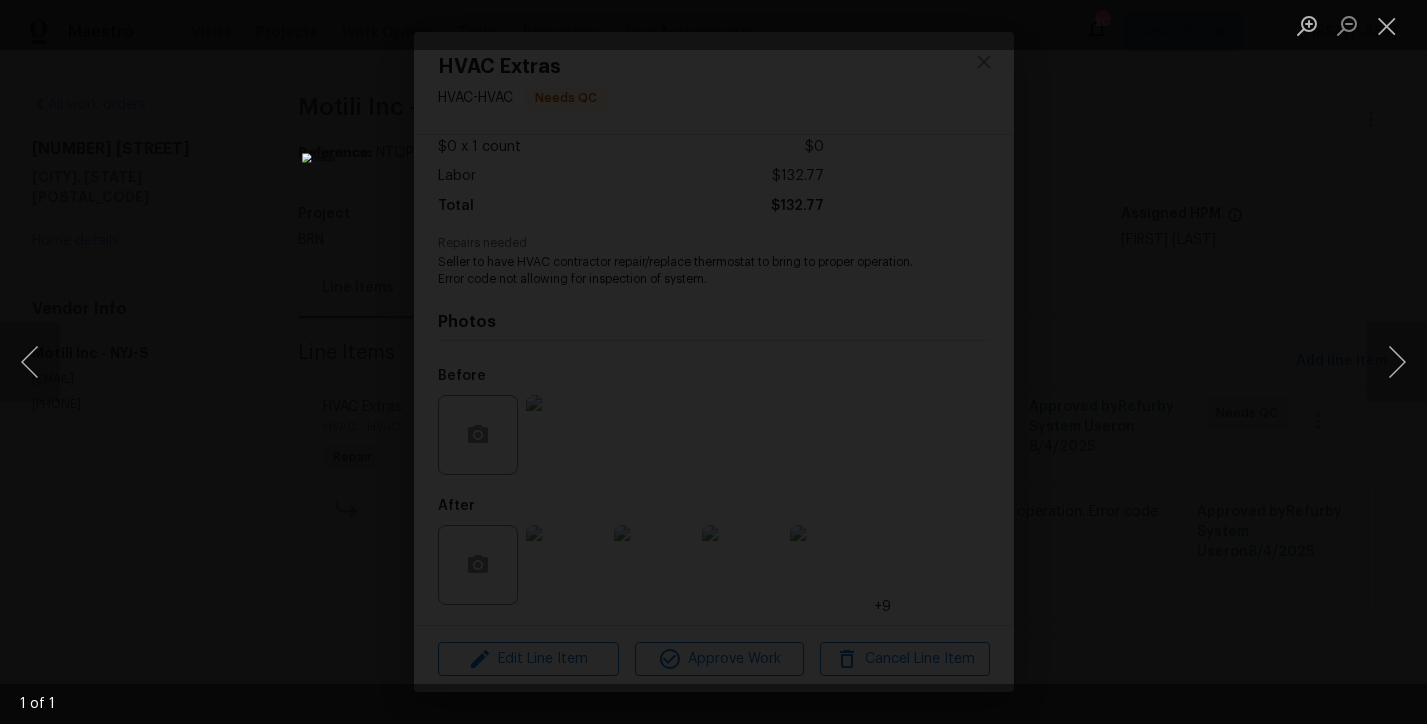 click at bounding box center (713, 362) 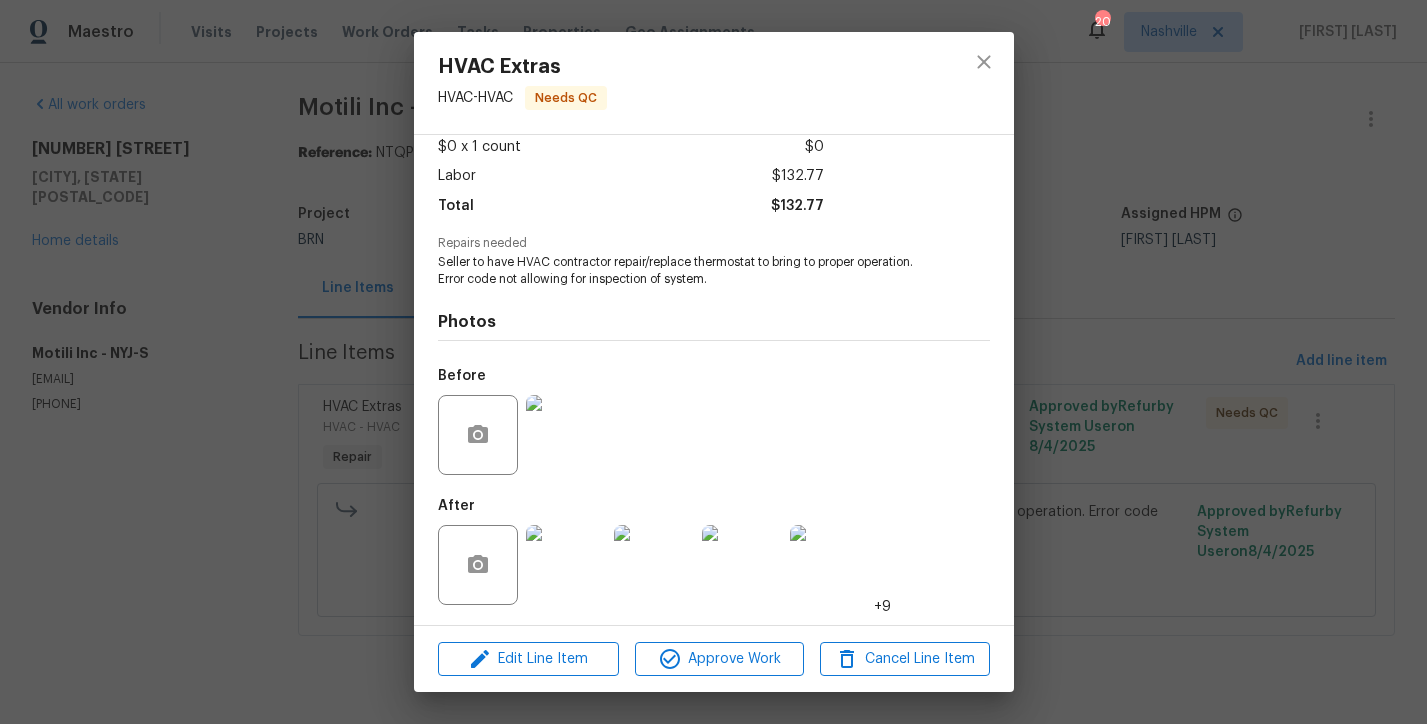 click at bounding box center [566, 565] 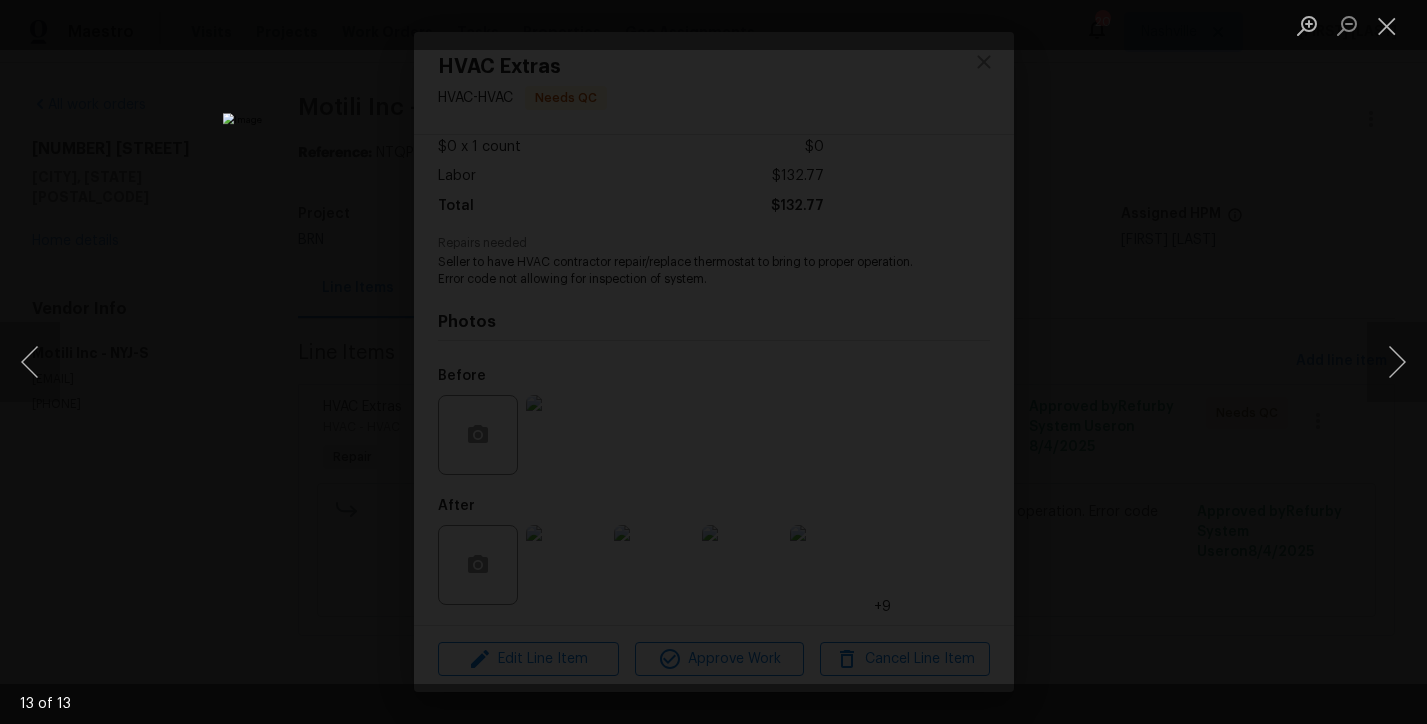 click at bounding box center [713, 362] 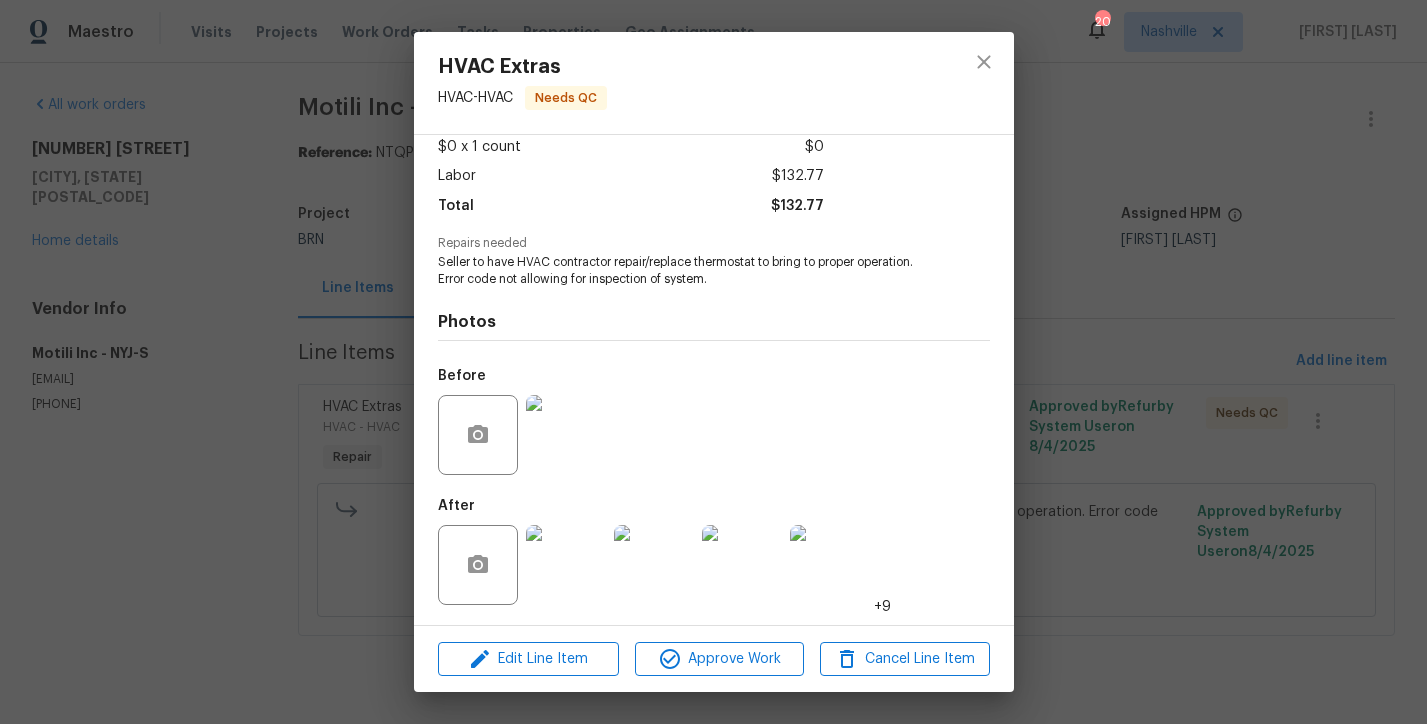 click at bounding box center [566, 435] 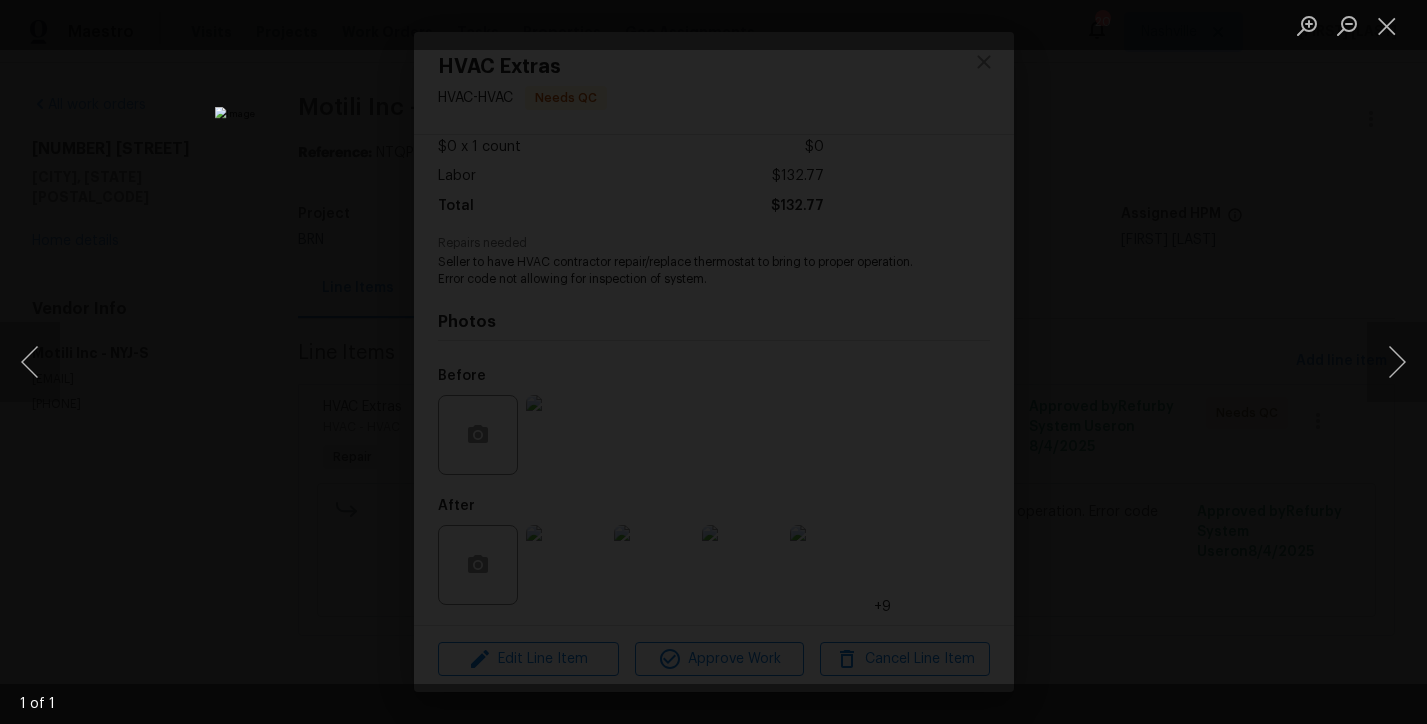 click at bounding box center (713, 362) 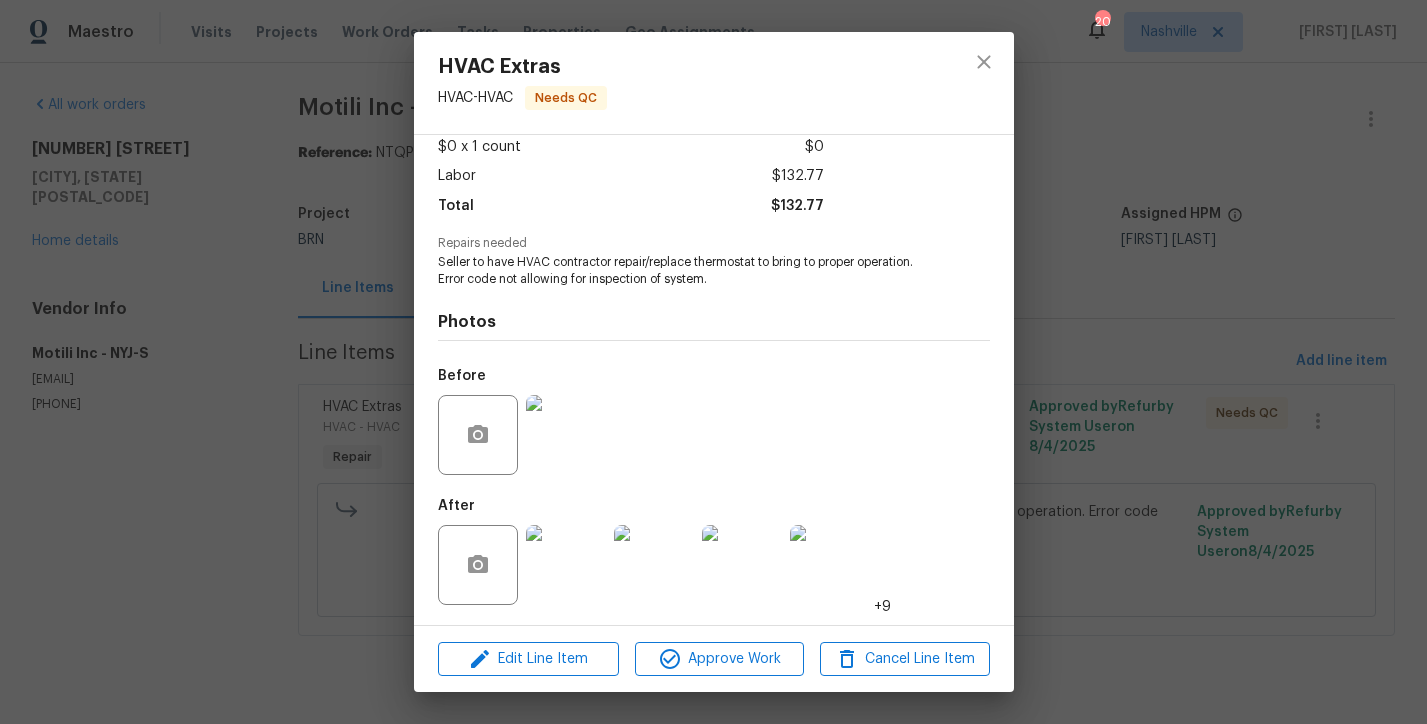 click at bounding box center [566, 565] 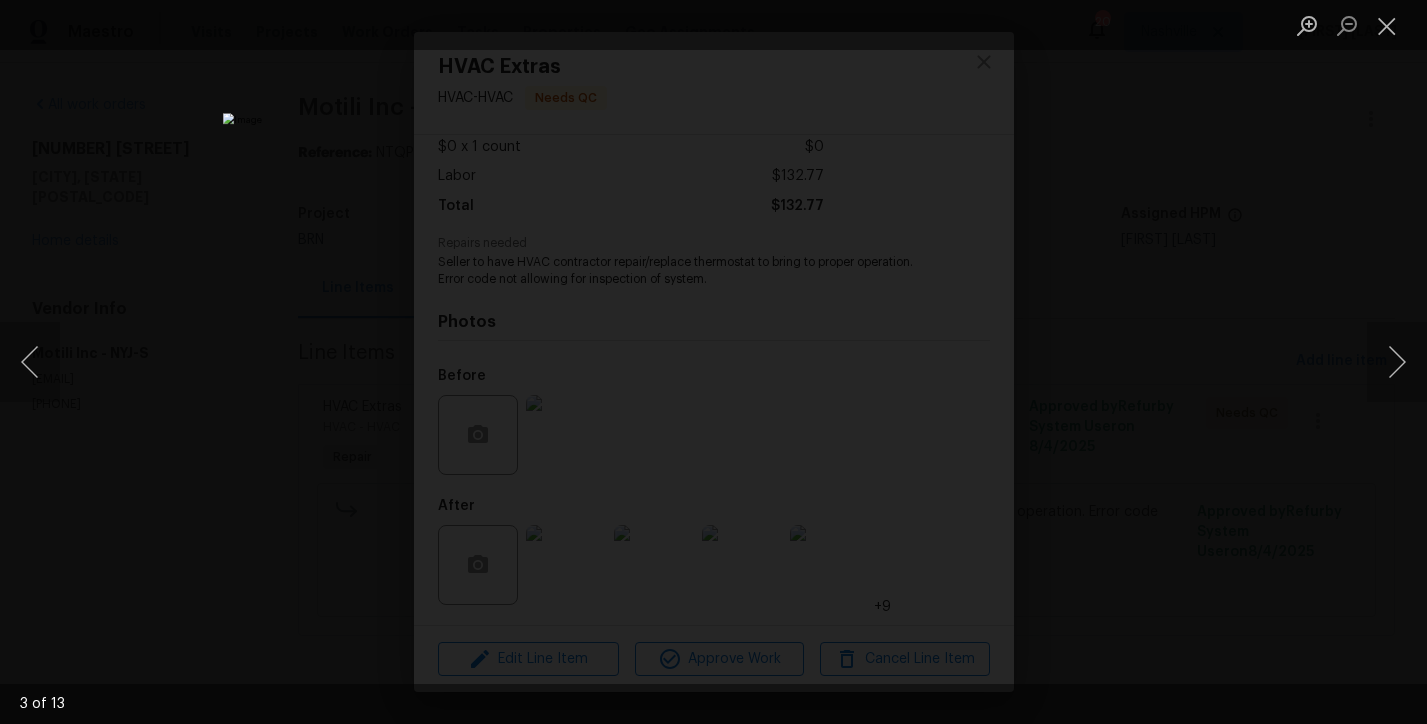 click at bounding box center (713, 362) 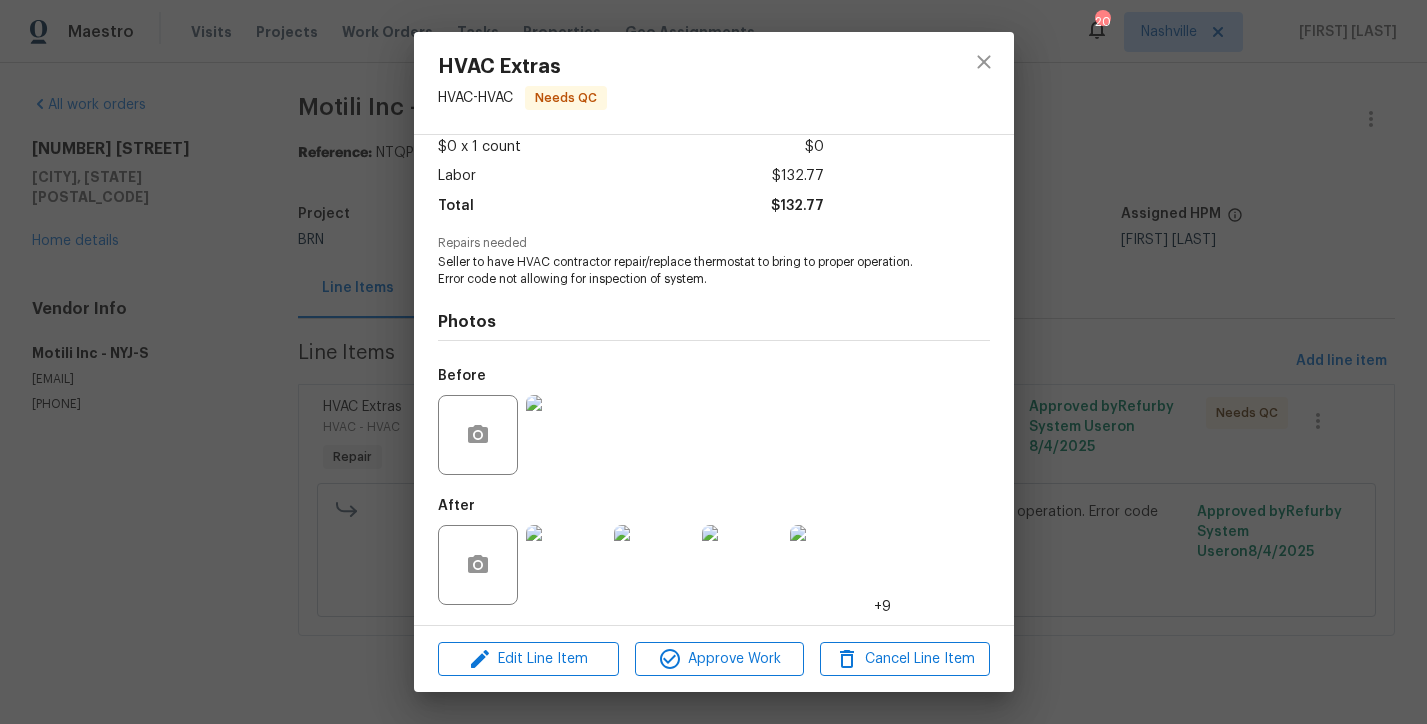 click on "HVAC Extras HVAC  -  HVAC Needs QC Vendor Motili Inc Account Category Repairs Cost $0 x 1 count $0 Labor $132.77 Total $132.77 Repairs needed Seller to have HVAC contractor repair/replace thermostat to bring to proper operation. Error code not allowing for inspection of system. Photos Before After  +9  Edit Line Item  Approve Work  Cancel Line Item" at bounding box center [713, 362] 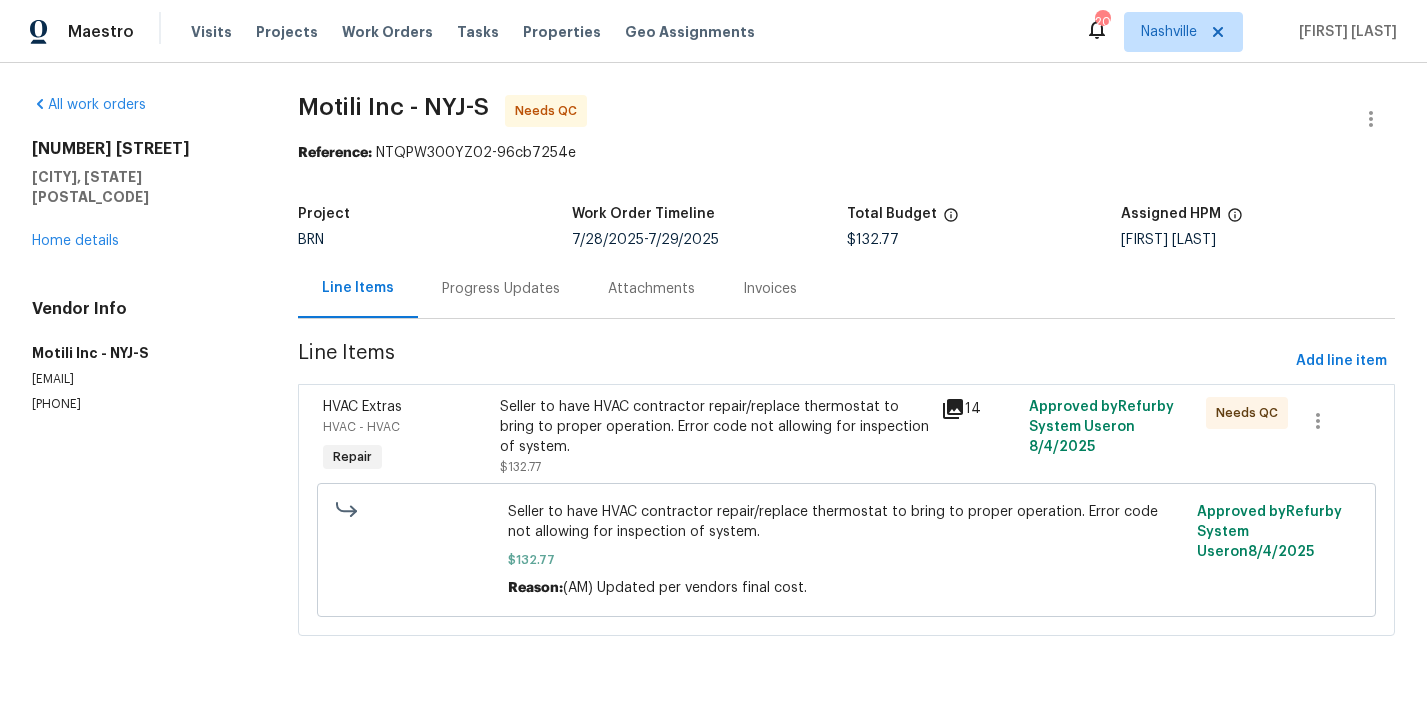click on "Reference:   NTQPW300YZ02-96cb7254e" at bounding box center [846, 153] 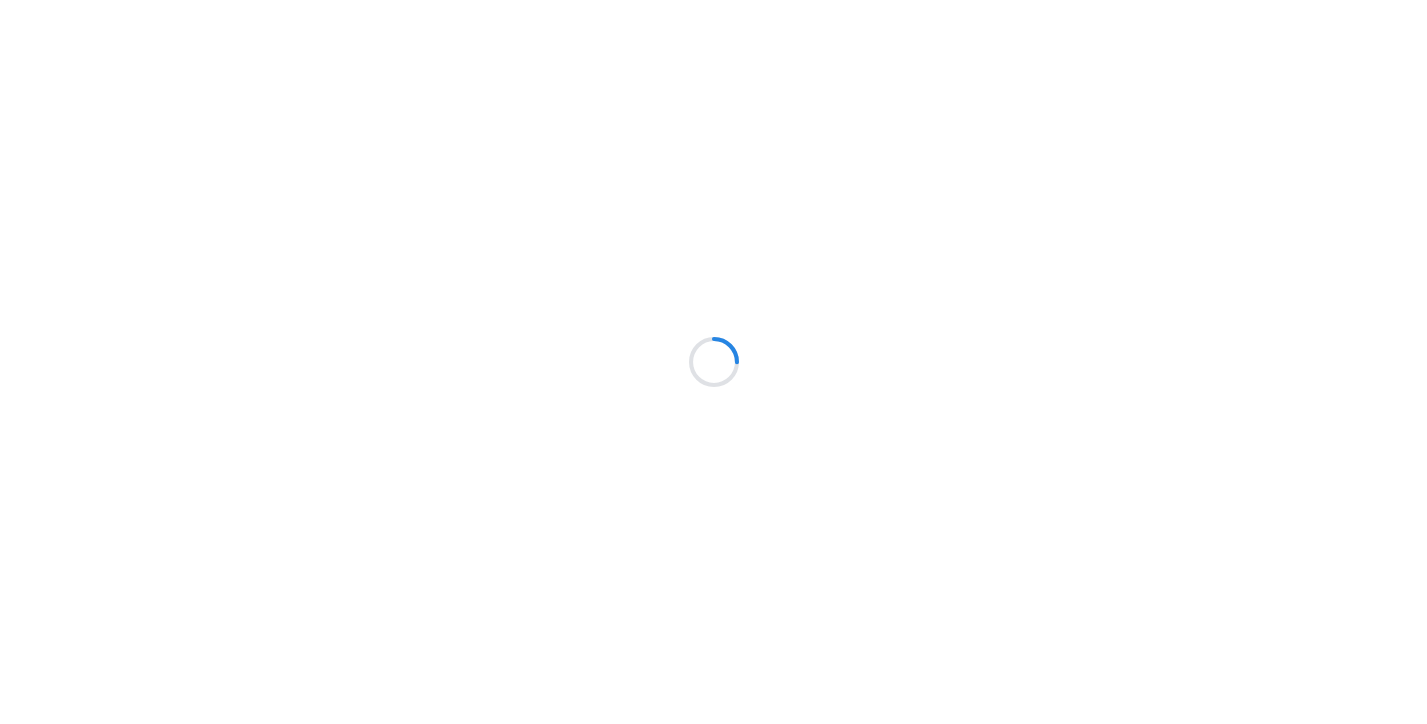 scroll, scrollTop: 0, scrollLeft: 0, axis: both 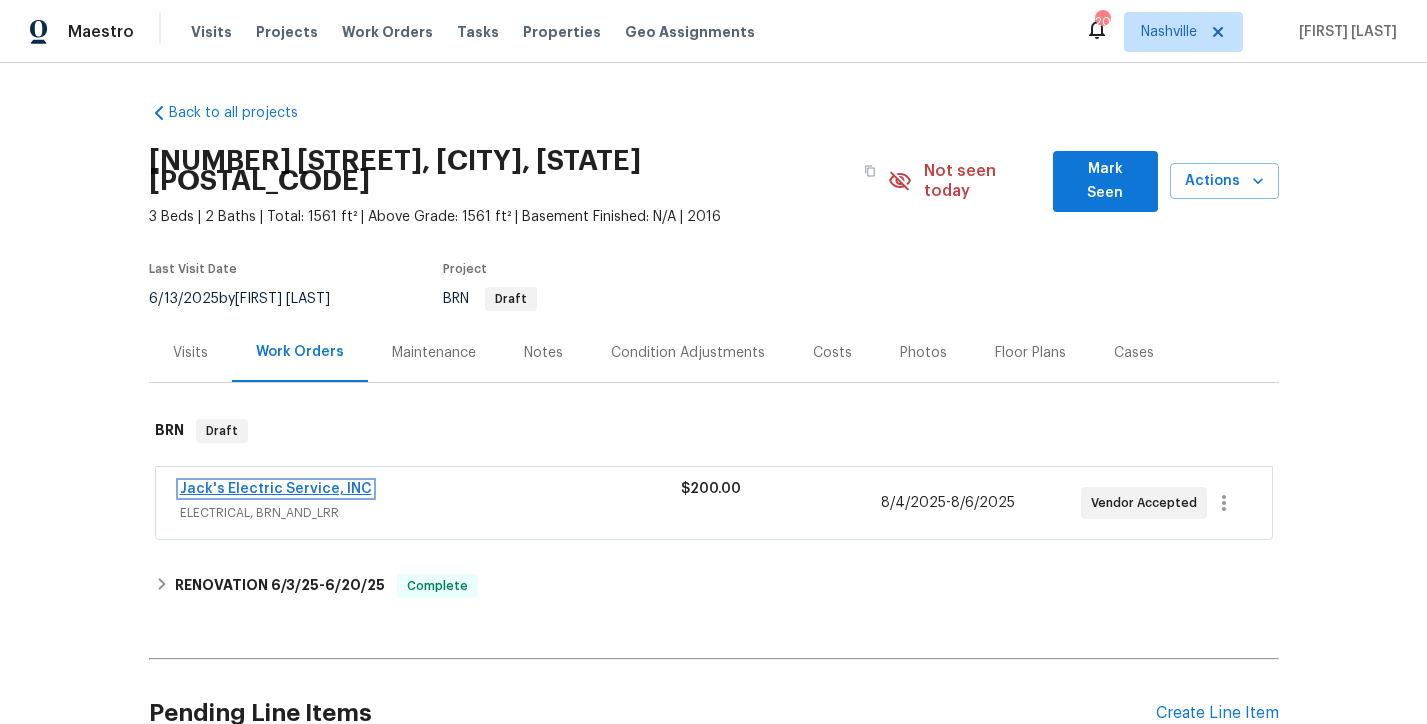 click on "Jack's Electric Service, INC" at bounding box center (276, 489) 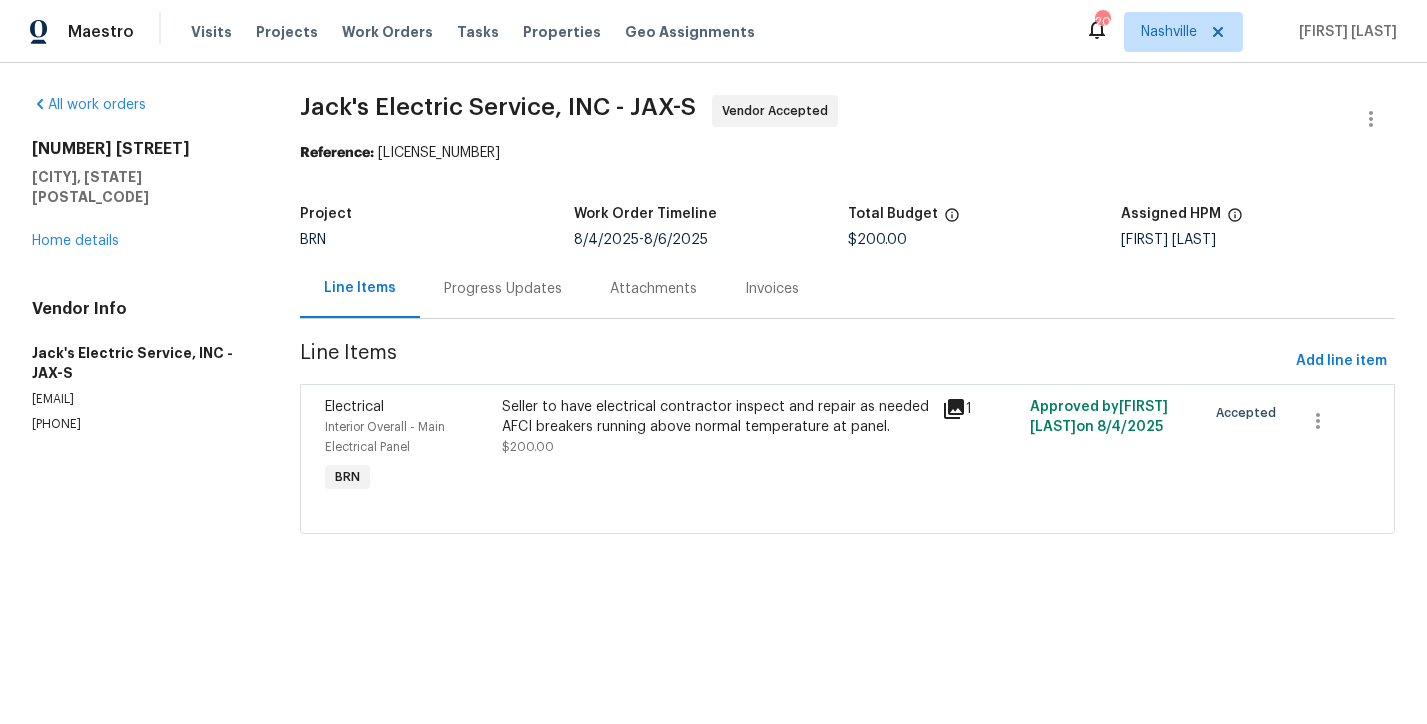 click on "Seller to have electrical contractor inspect and repair as needed AFCI breakers running above normal temperature at panel." at bounding box center (716, 417) 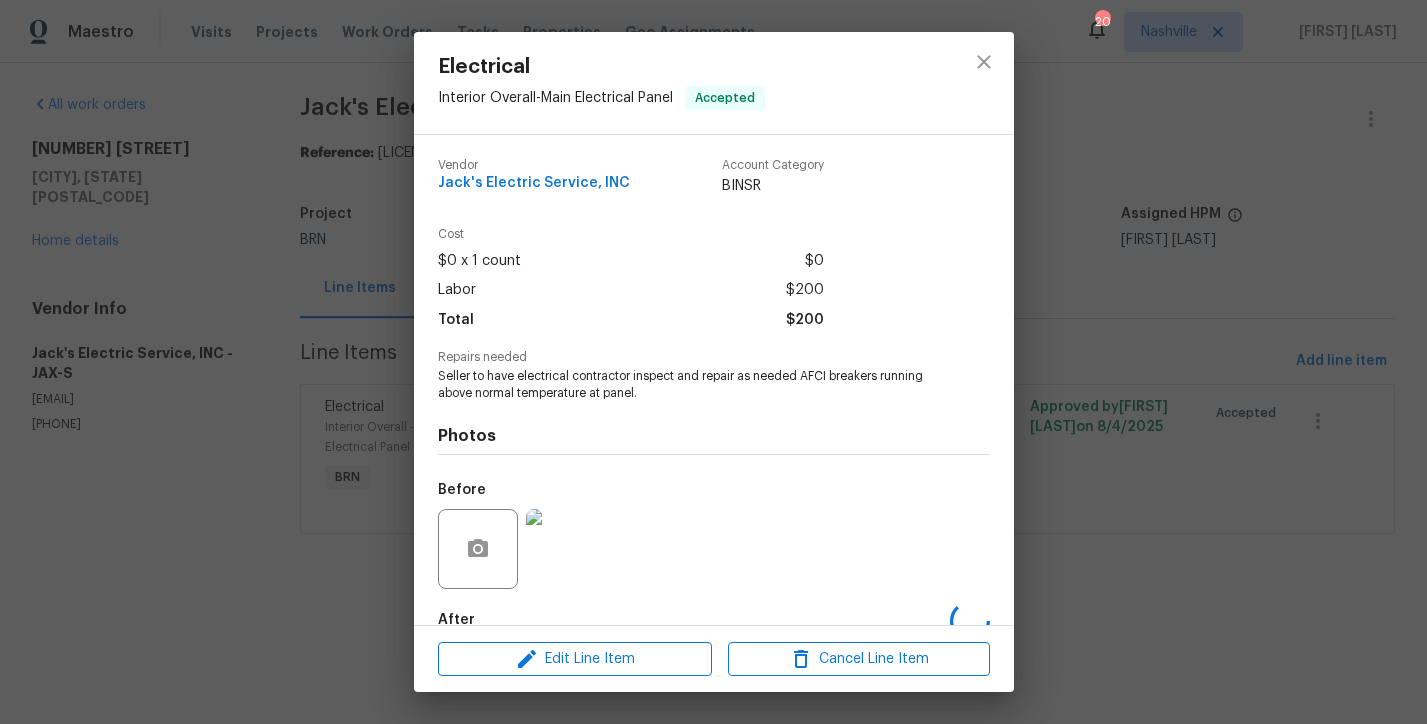 scroll, scrollTop: 114, scrollLeft: 0, axis: vertical 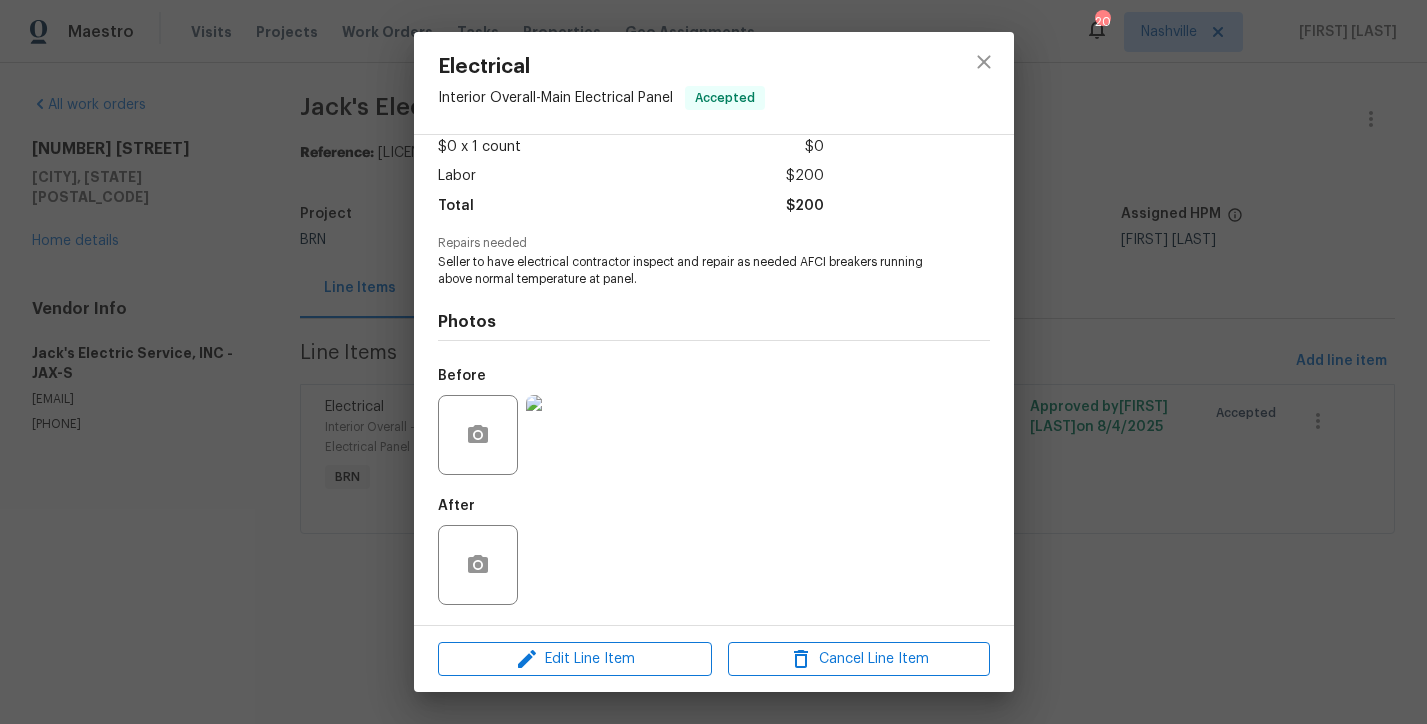 click on "Electrical Interior Overall  -  Main Electrical Panel Accepted Vendor Jack's Electric Service, INC Account Category BINSR Cost $0 x 1 count $0 Labor $200 Total $200 Repairs needed Seller to have electrical contractor inspect and repair as needed AFCI breakers running above normal temperature at panel. Photos Before After  Edit Line Item  Cancel Line Item" at bounding box center [713, 362] 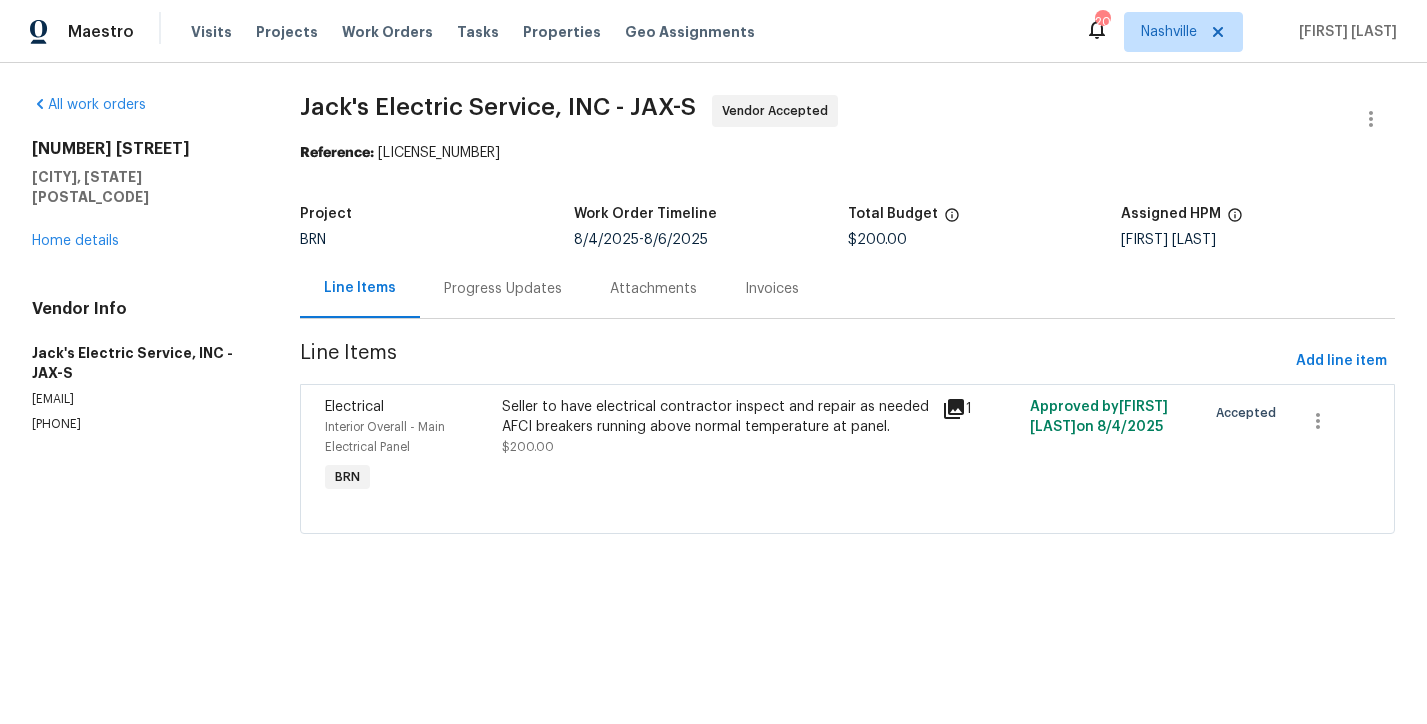 click on "Progress Updates" at bounding box center (503, 289) 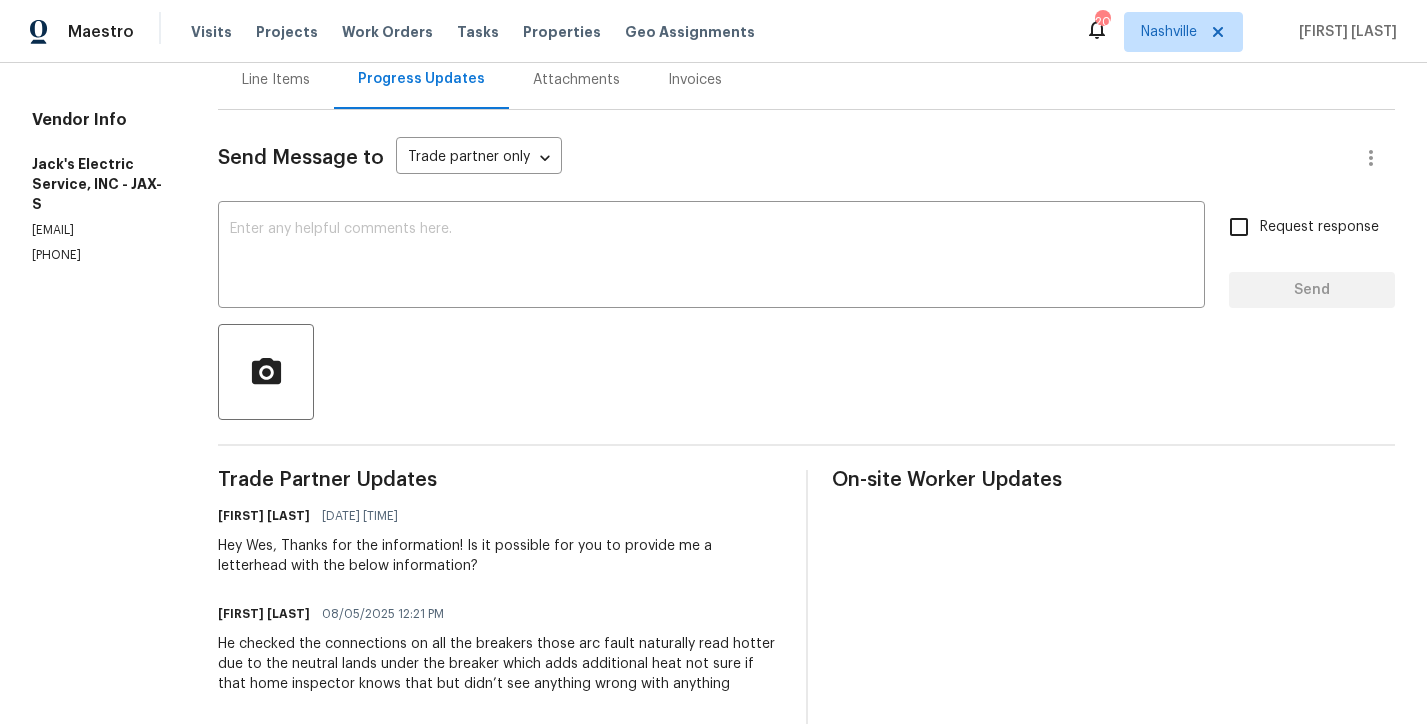 scroll, scrollTop: 180, scrollLeft: 0, axis: vertical 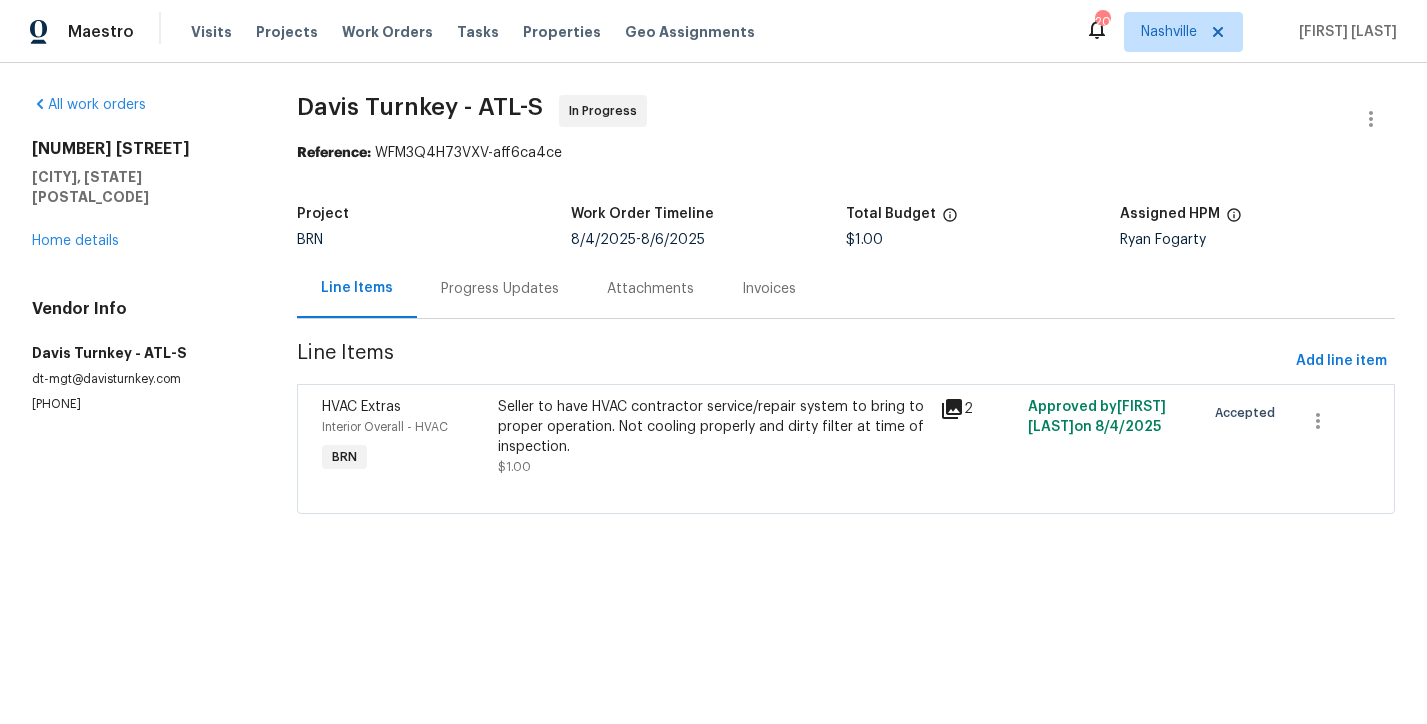 click on "Interior Overall - HVAC" at bounding box center [404, 427] 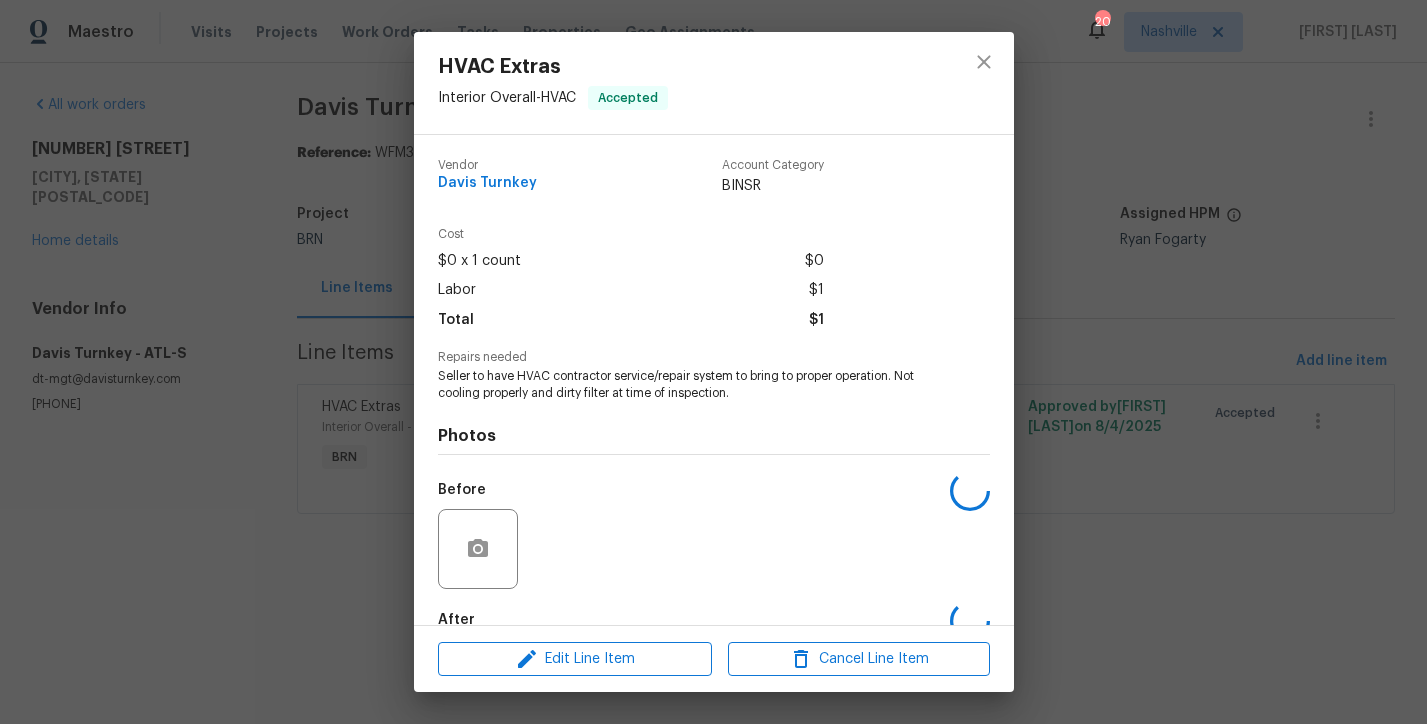 scroll, scrollTop: 114, scrollLeft: 0, axis: vertical 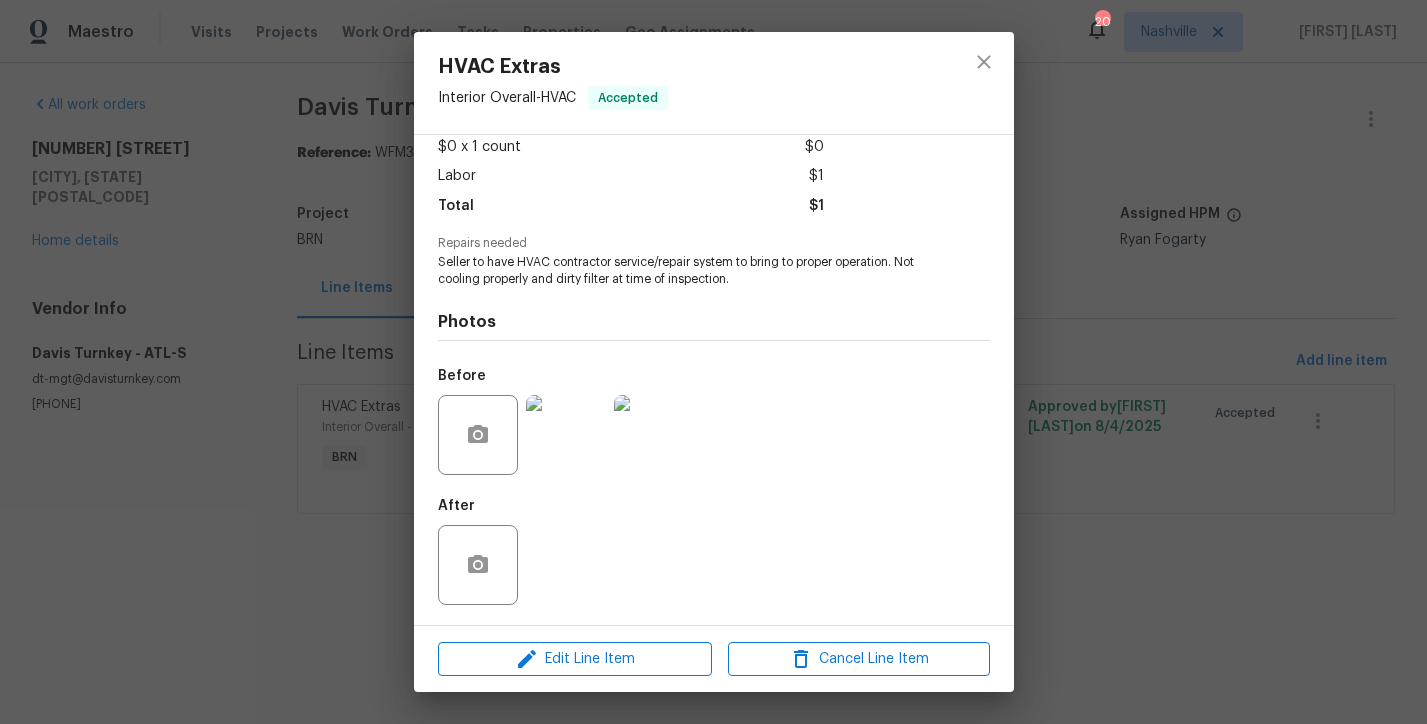 click on "HVAC Extras Interior Overall  -  HVAC Accepted Vendor Davis Turnkey Account Category BINSR Cost $0 x 1 count $0 Labor $1 Total $1 Repairs needed Seller to have HVAC contractor service/repair system to bring to proper operation. Not cooling properly and dirty filter at time of inspection. Photos Before After  Edit Line Item  Cancel Line Item" at bounding box center (713, 362) 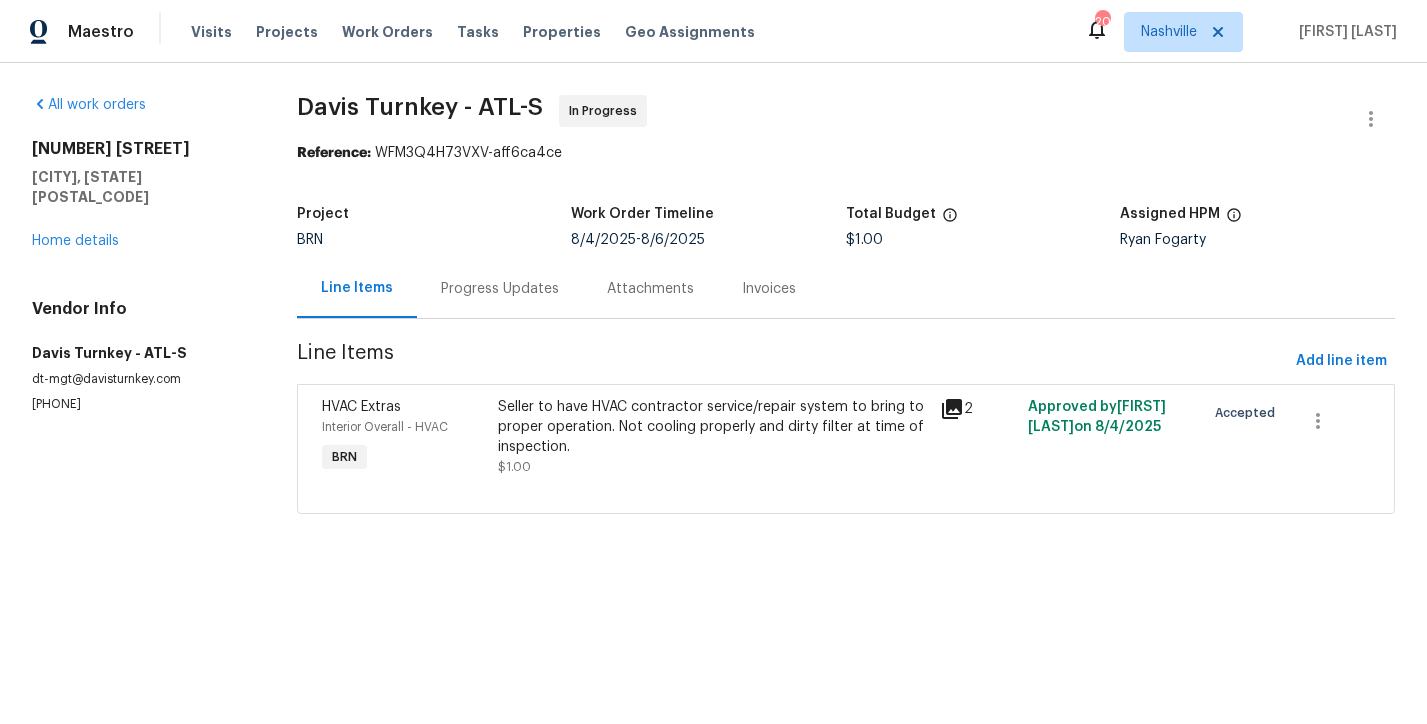 click on "Progress Updates" at bounding box center [500, 288] 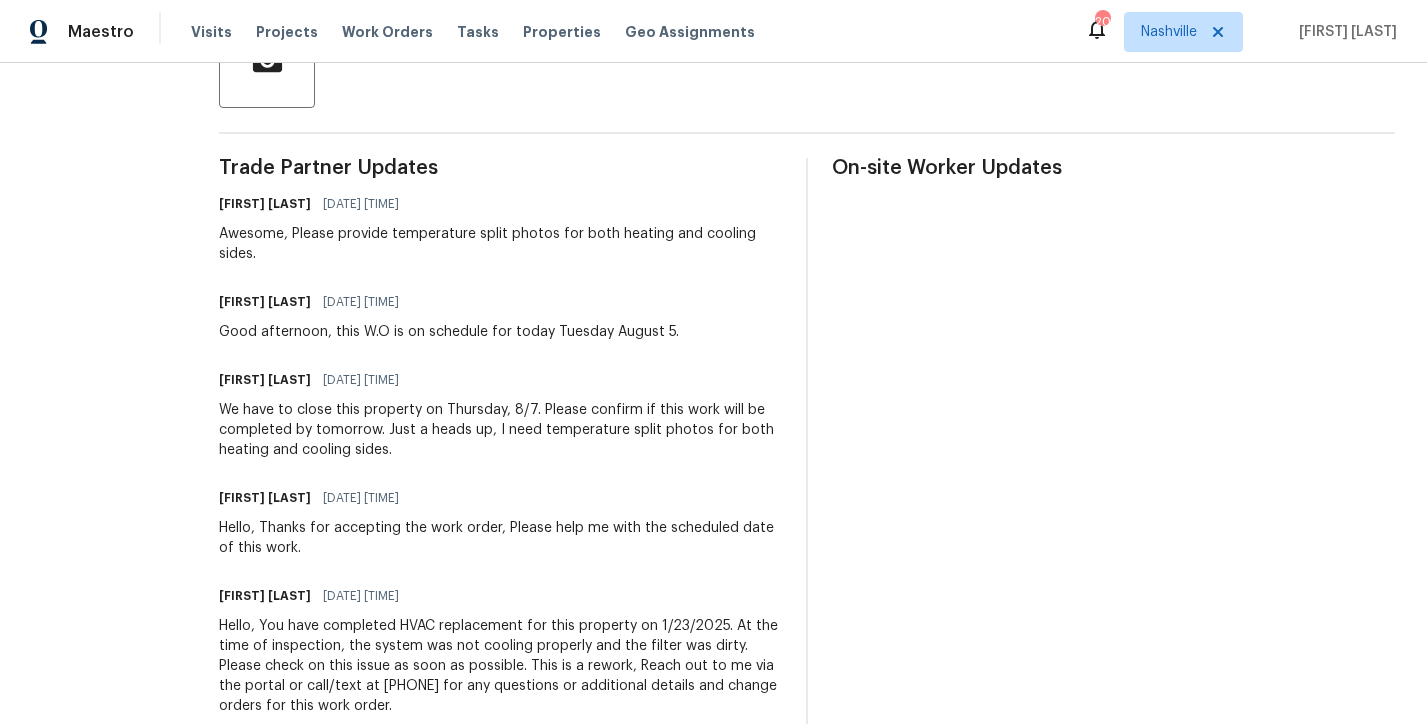 scroll, scrollTop: 529, scrollLeft: 0, axis: vertical 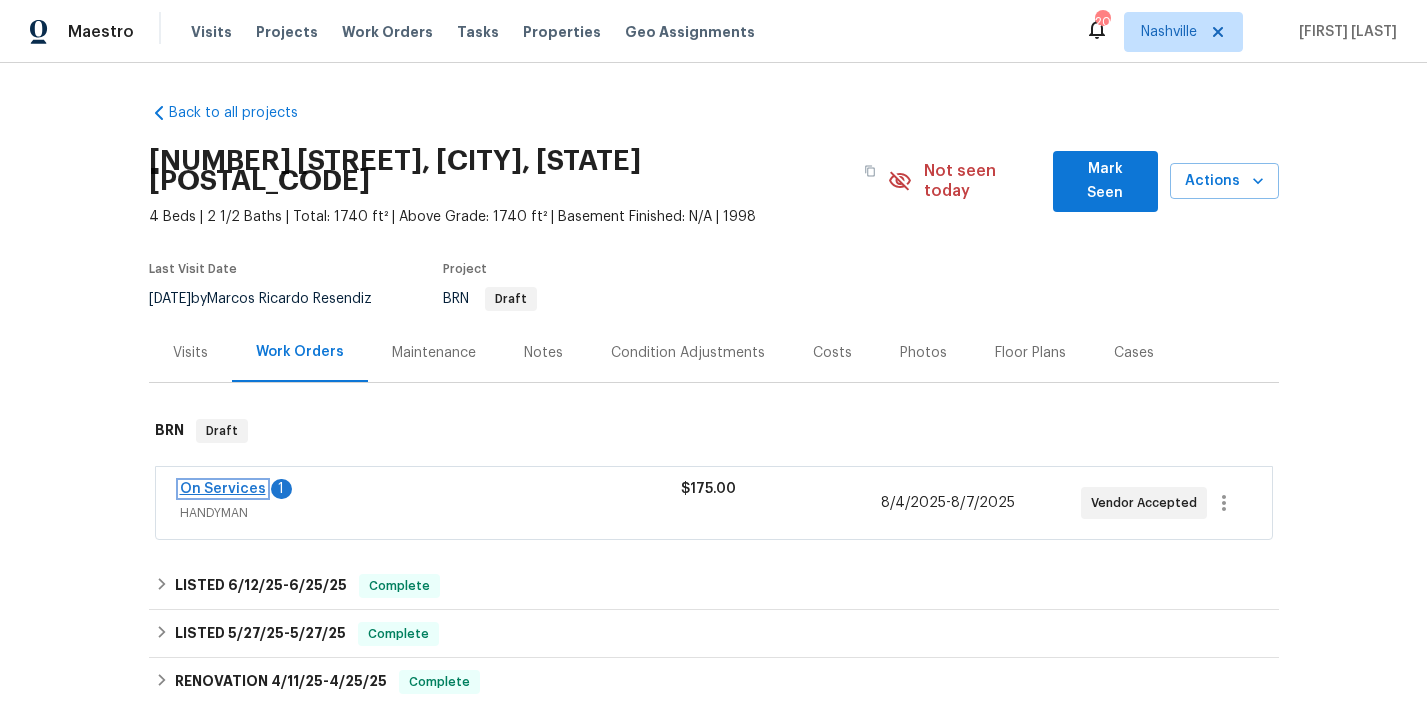click on "On Services" at bounding box center (223, 489) 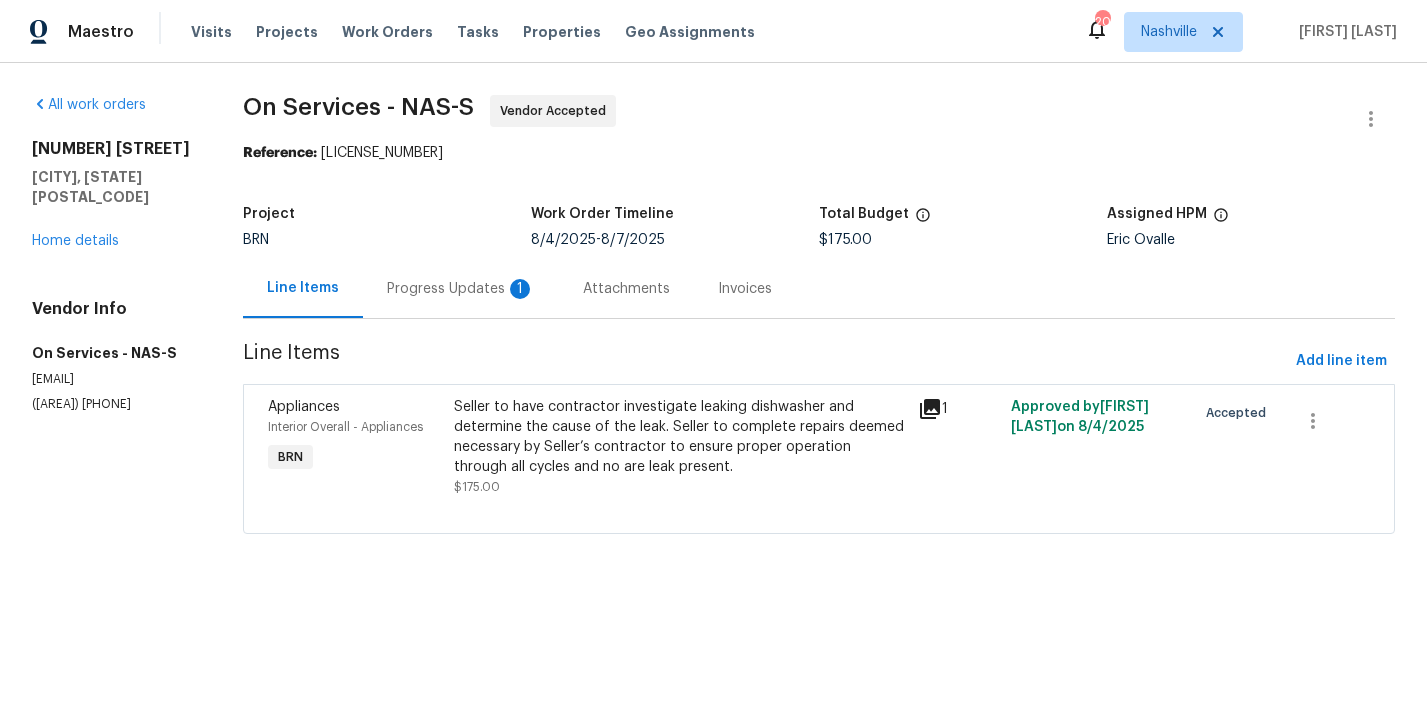 click on "Progress Updates 1" at bounding box center (461, 289) 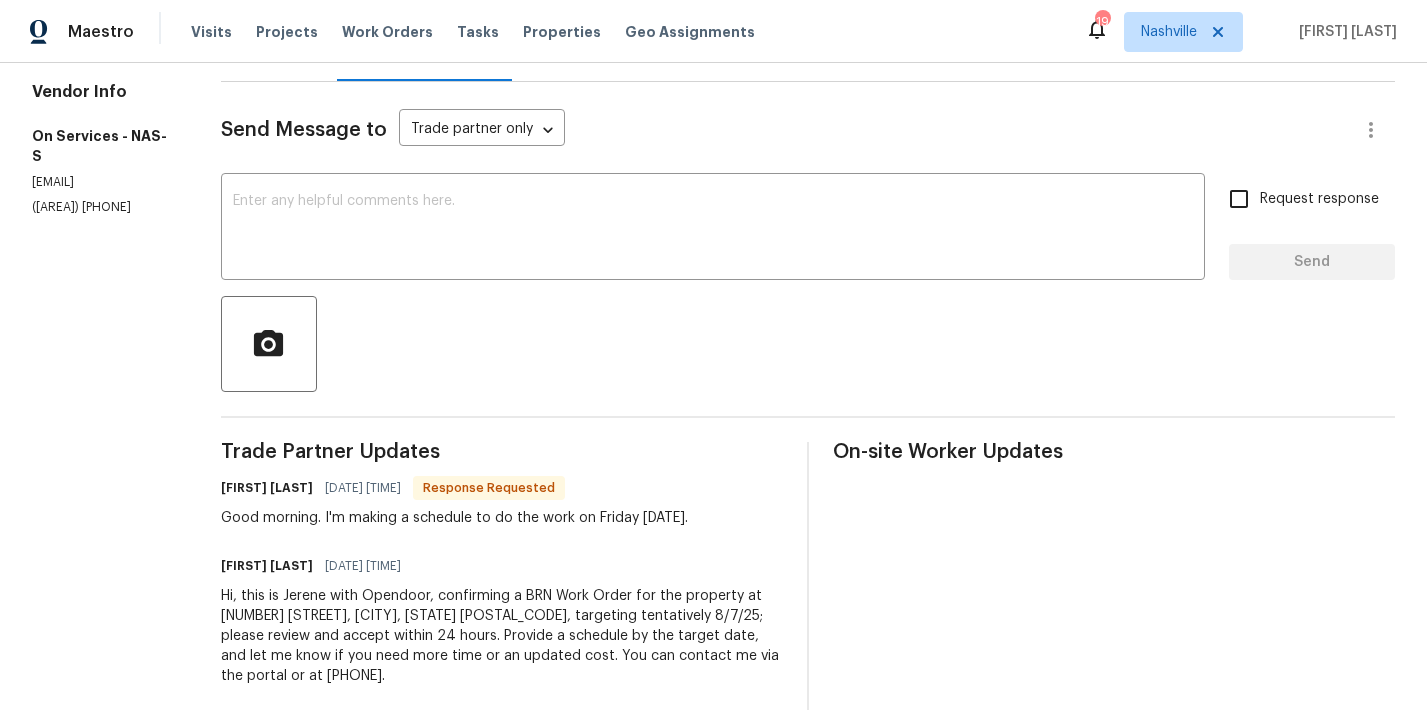 scroll, scrollTop: 255, scrollLeft: 0, axis: vertical 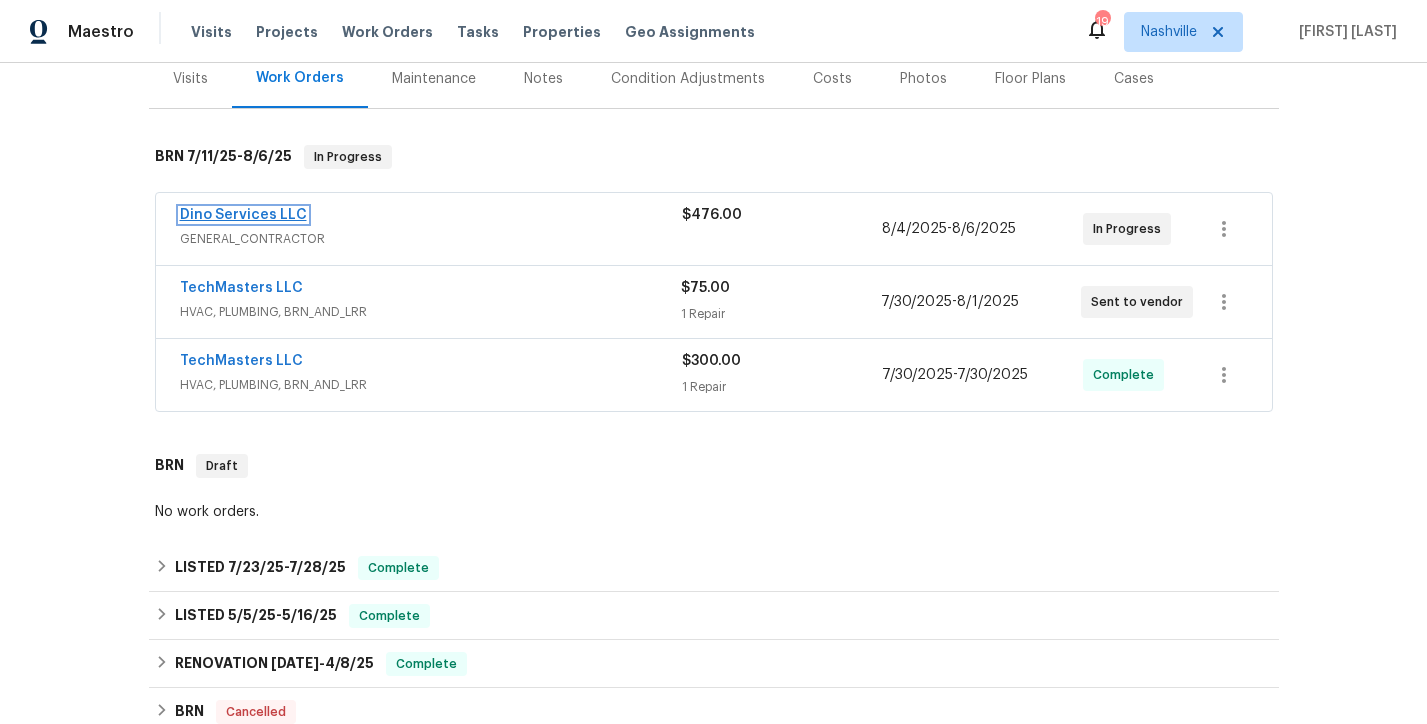click on "Dino Services LLC" at bounding box center (243, 215) 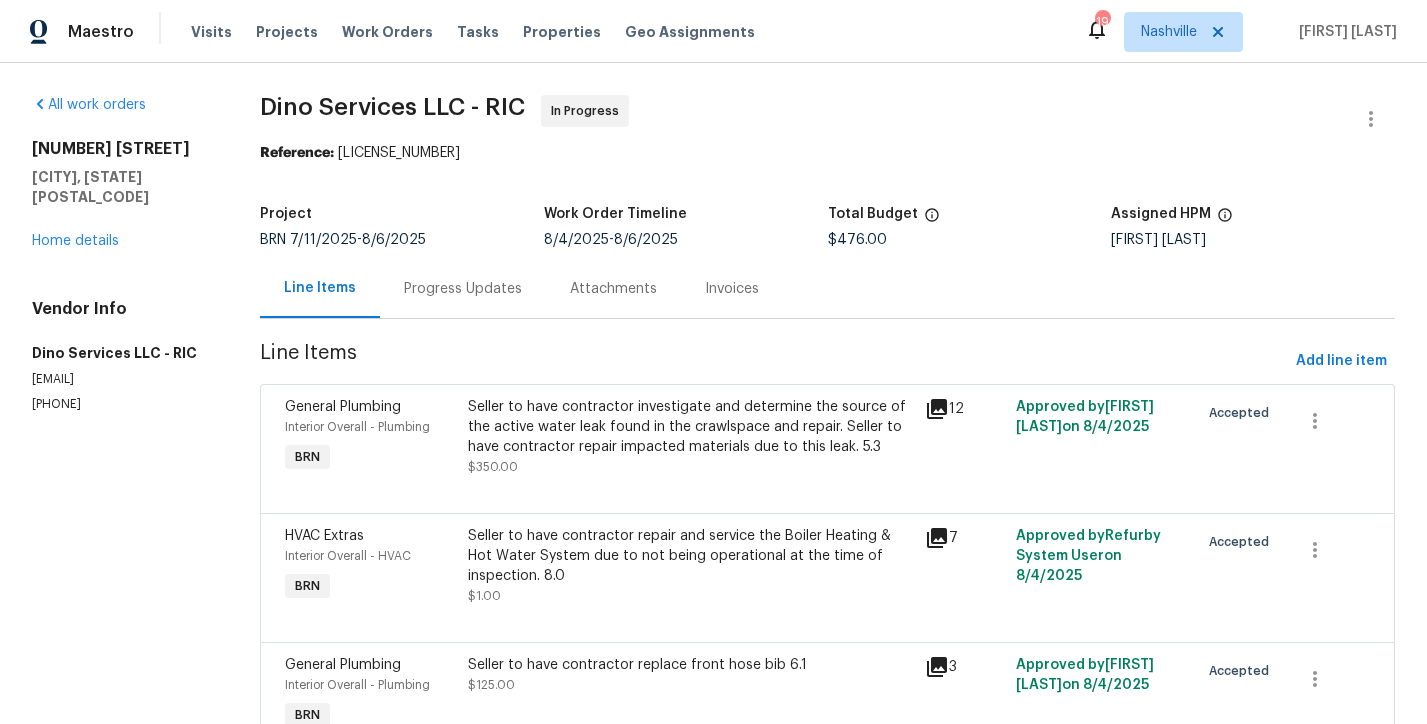 scroll, scrollTop: 105, scrollLeft: 0, axis: vertical 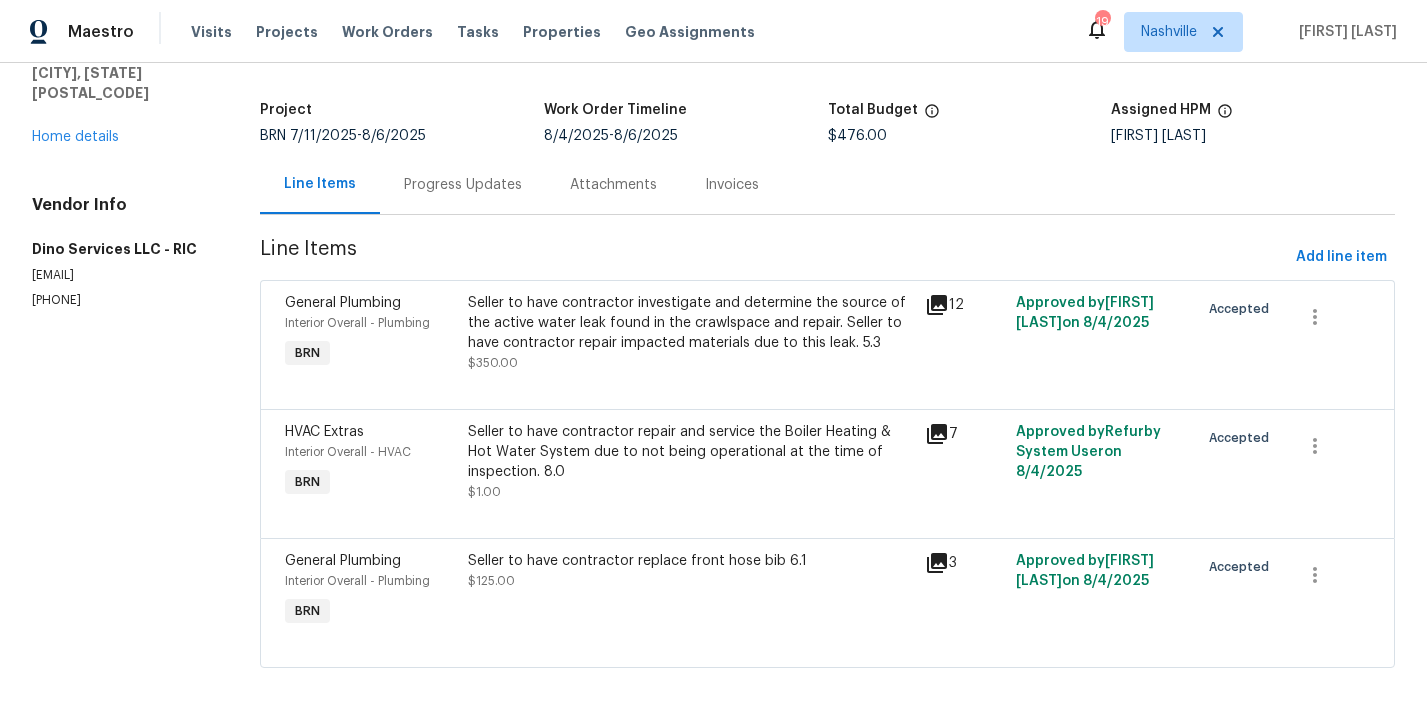 click on "Progress Updates" at bounding box center (463, 185) 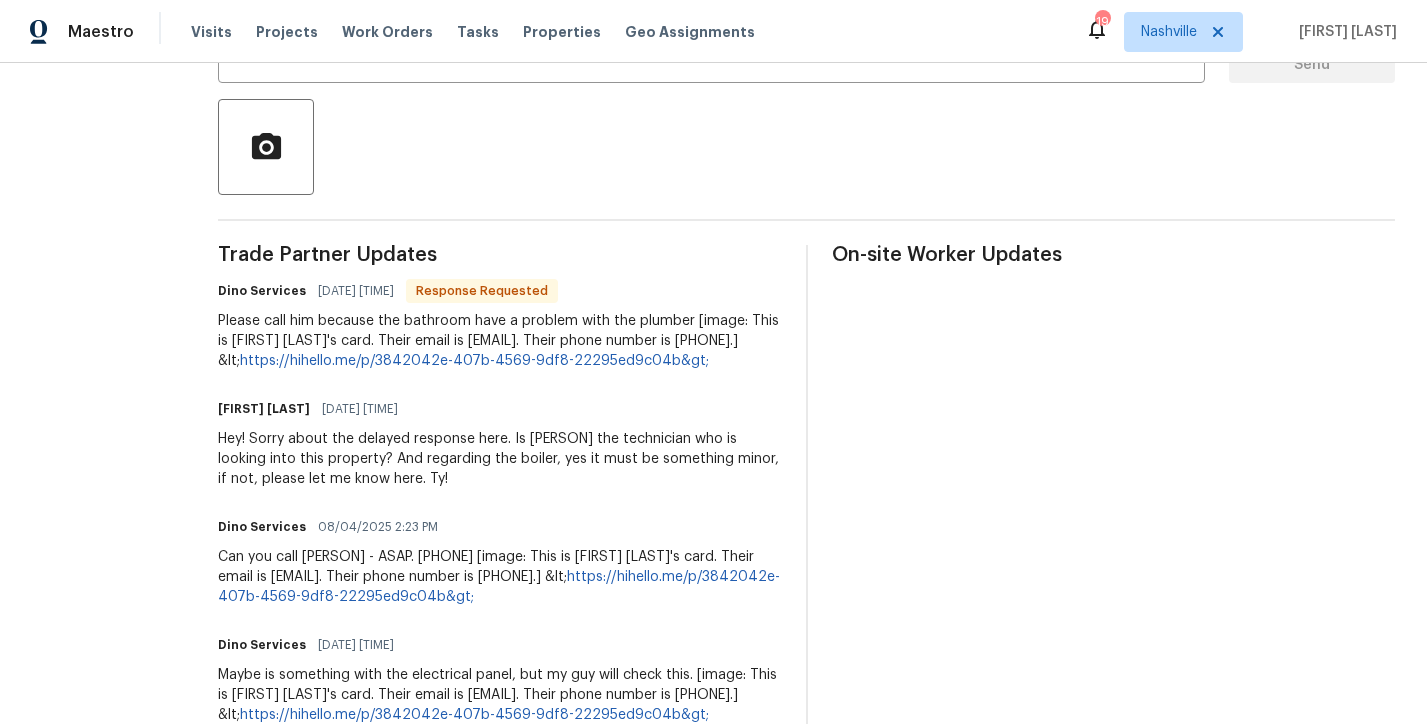 scroll, scrollTop: 0, scrollLeft: 0, axis: both 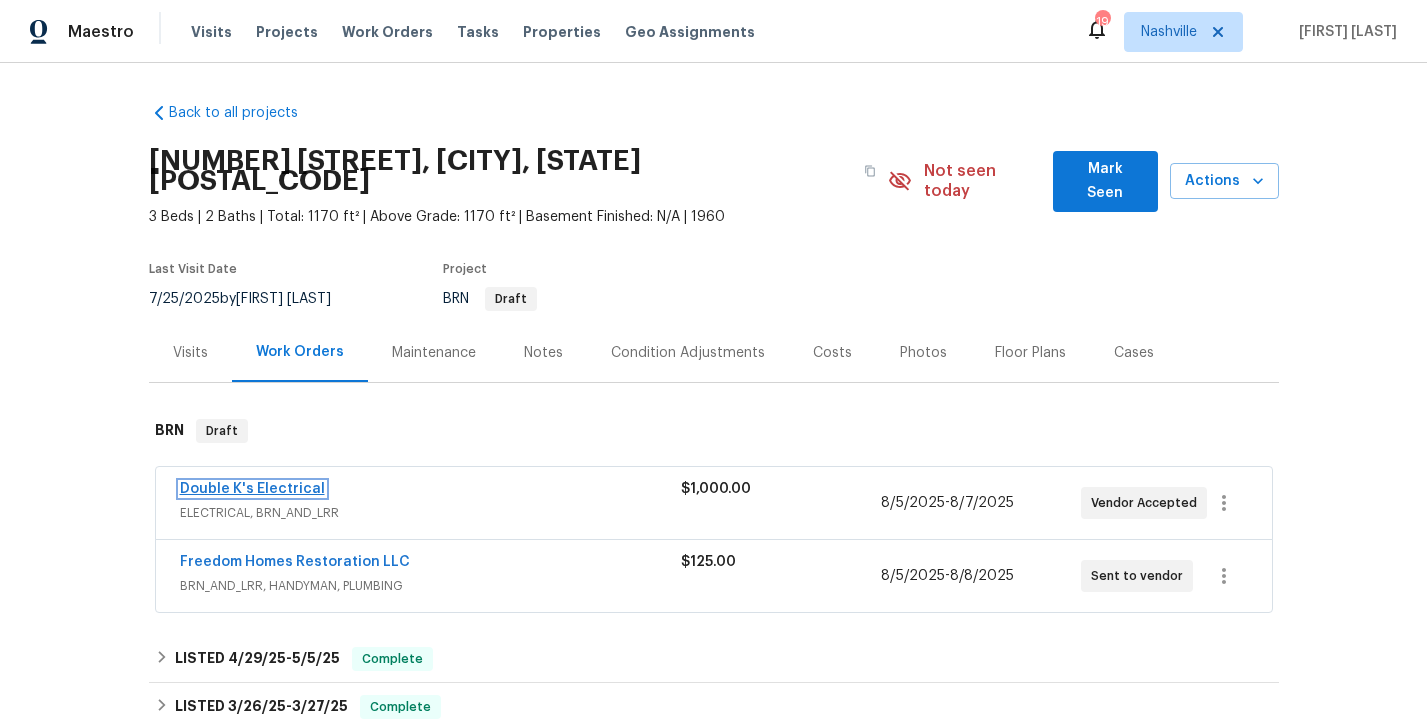 click on "Double K's Electrical" at bounding box center [252, 489] 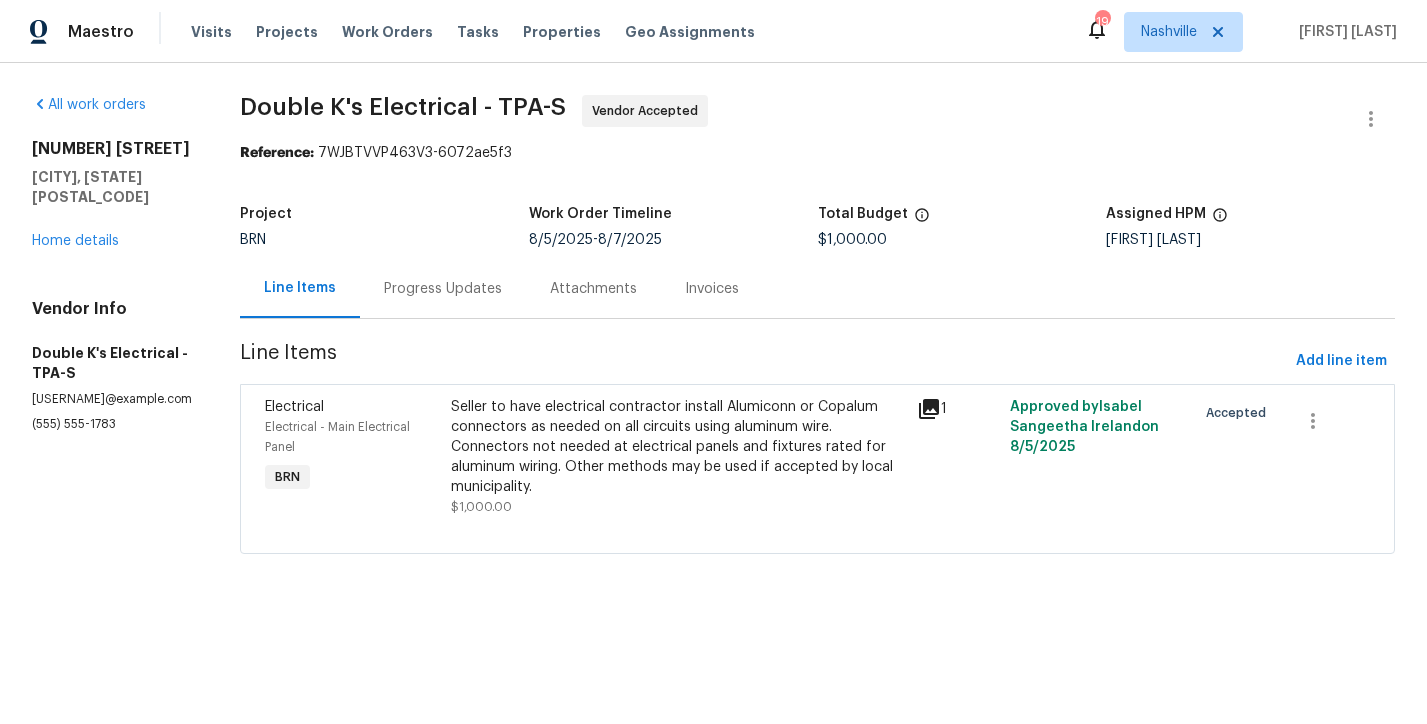 click on "Progress Updates" at bounding box center [443, 288] 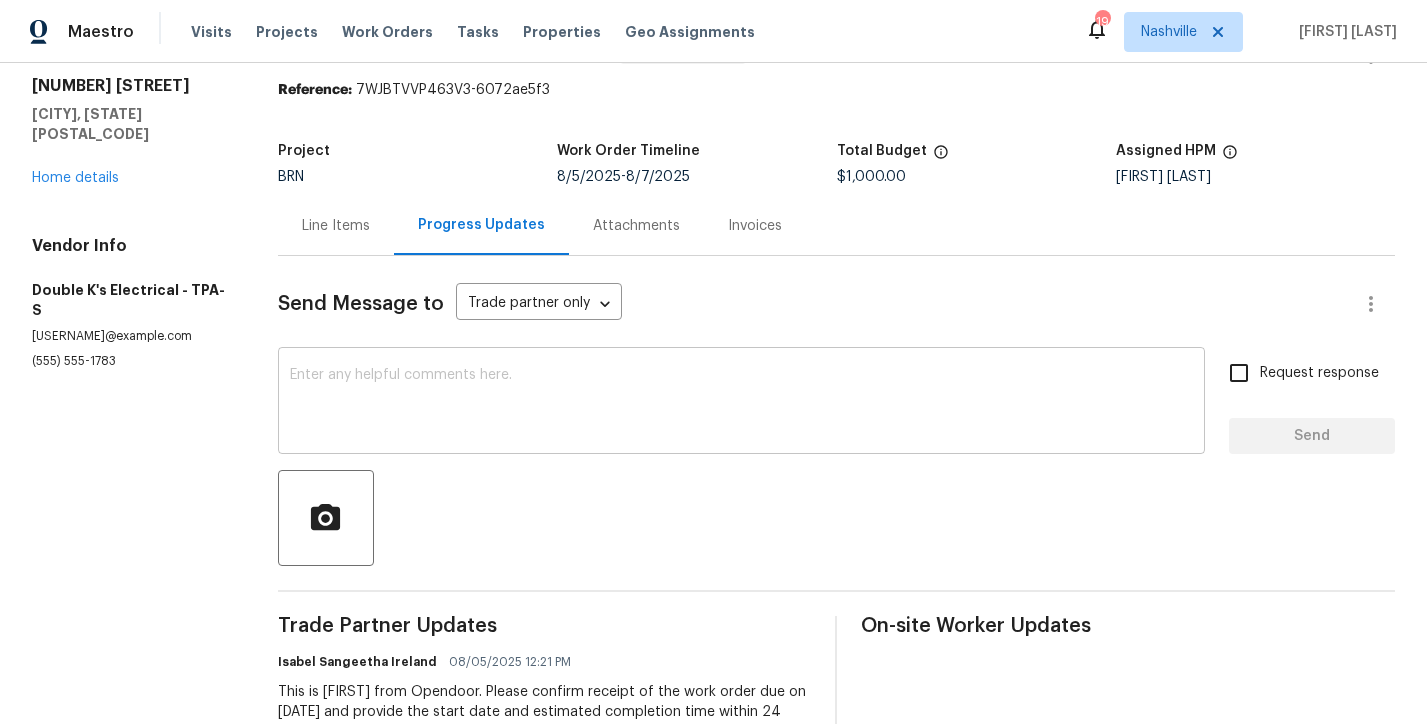 scroll, scrollTop: 0, scrollLeft: 0, axis: both 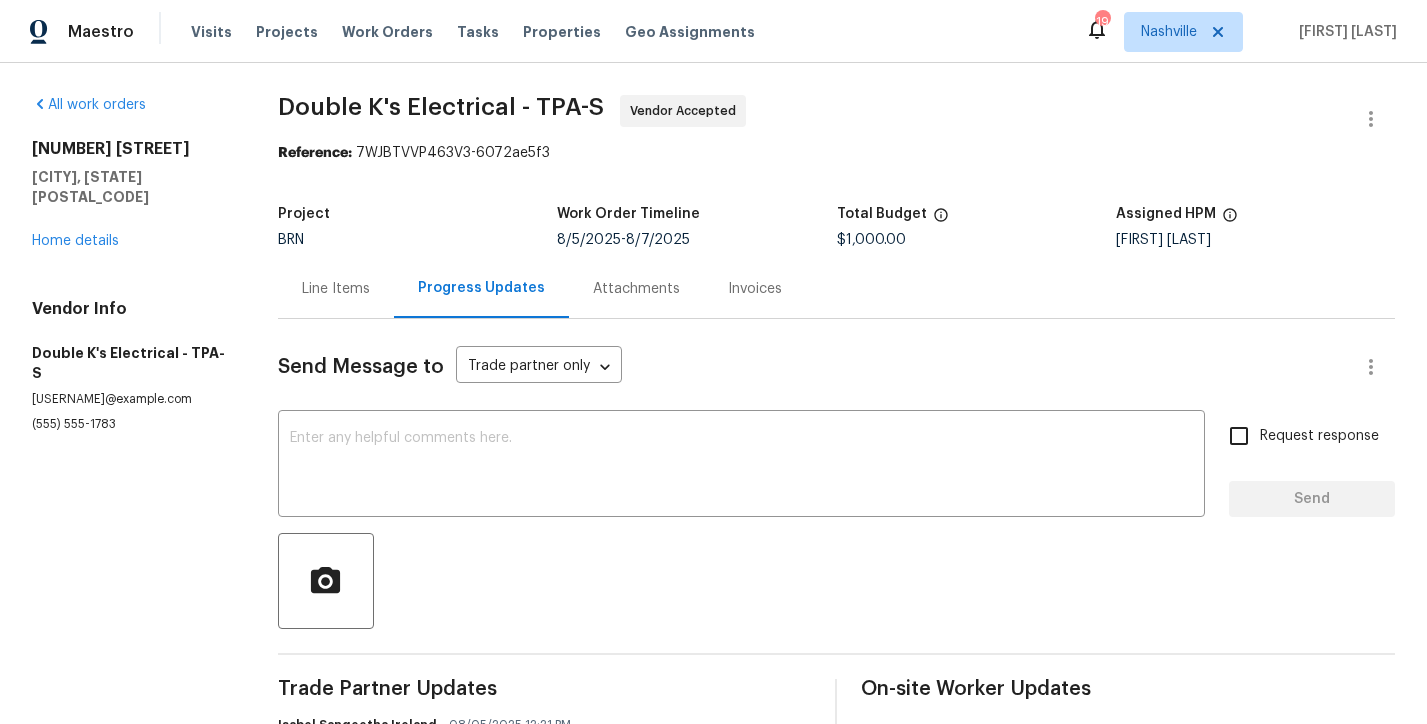 click on "Line Items" at bounding box center [336, 289] 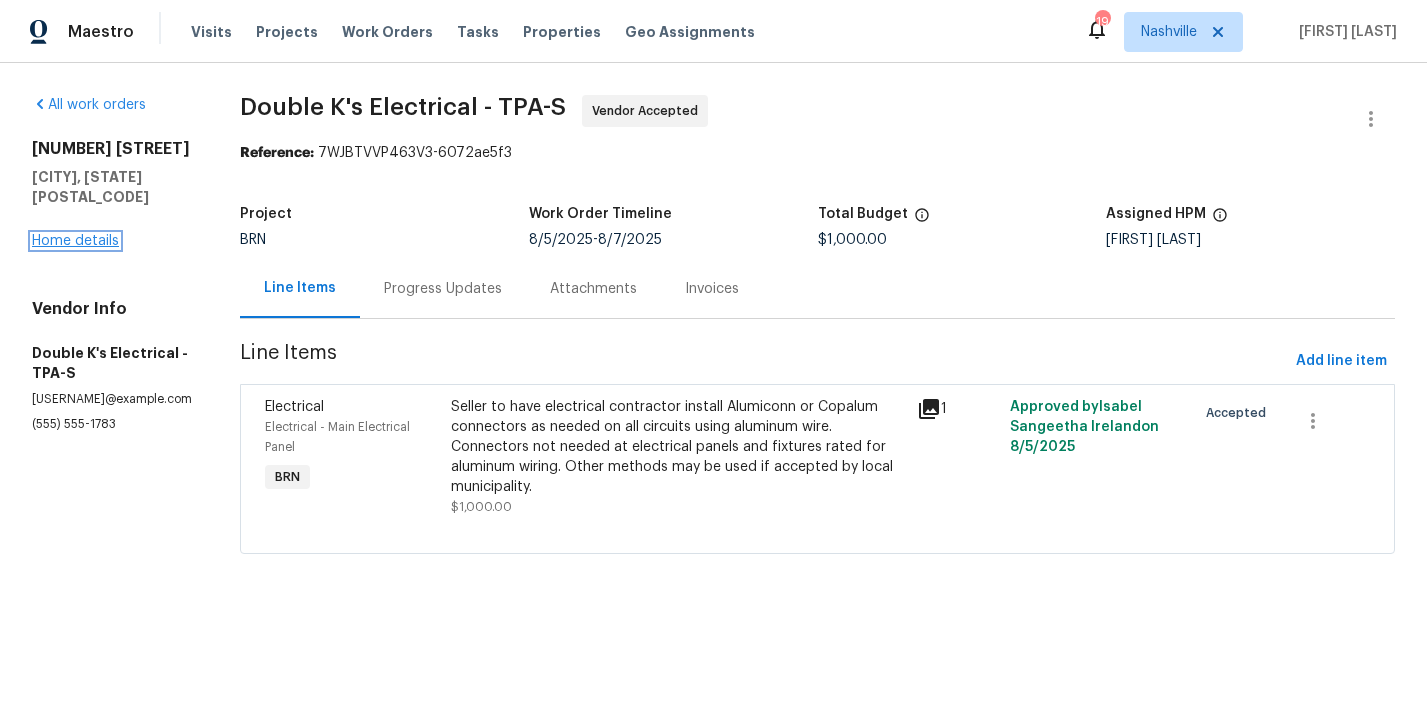 click on "Home details" at bounding box center [75, 241] 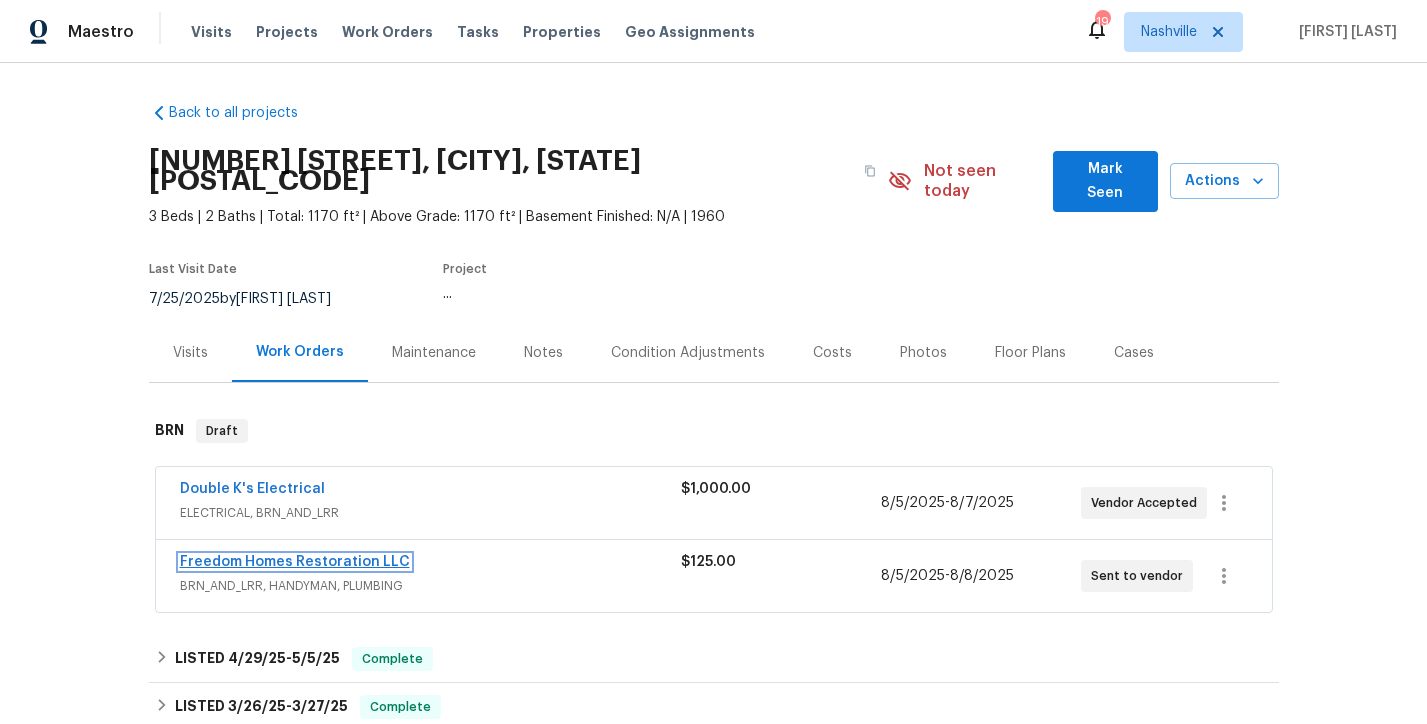click on "Freedom Homes Restoration LLC" at bounding box center [295, 562] 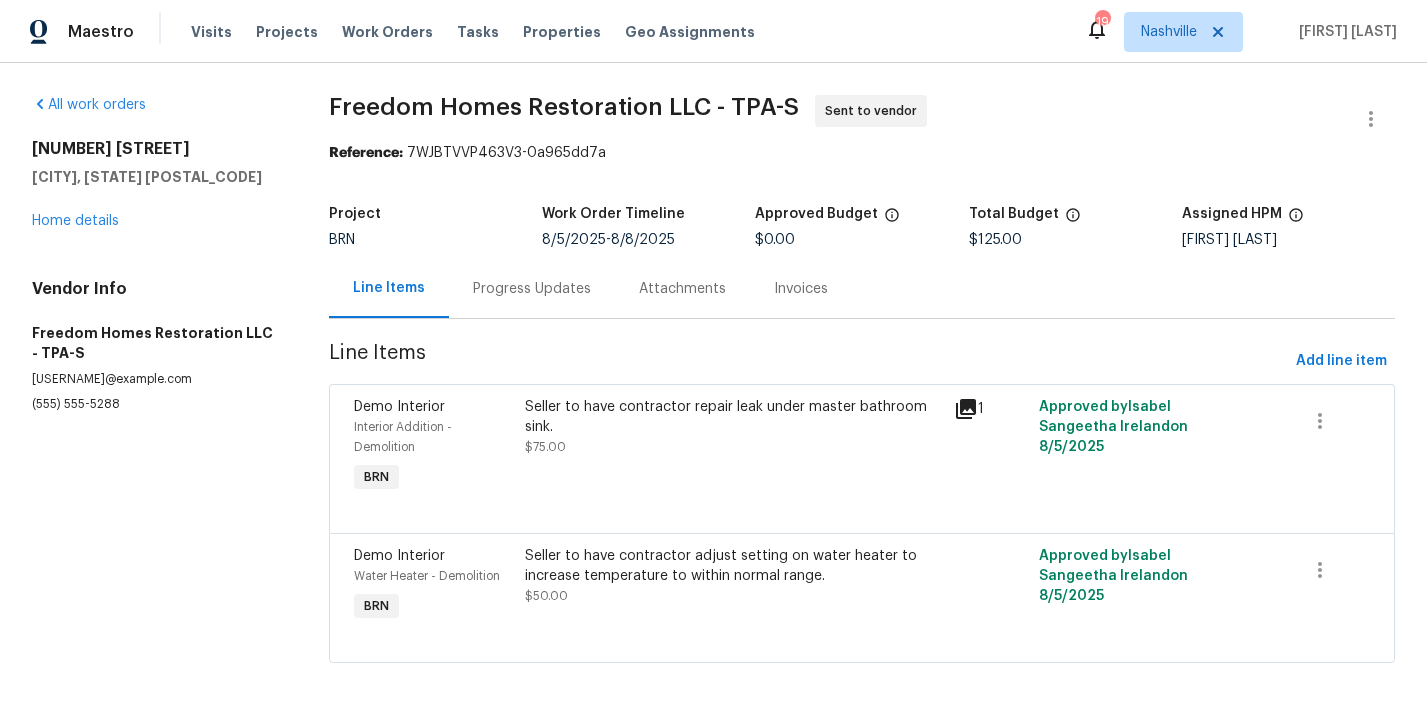 click on "Progress Updates" at bounding box center [532, 289] 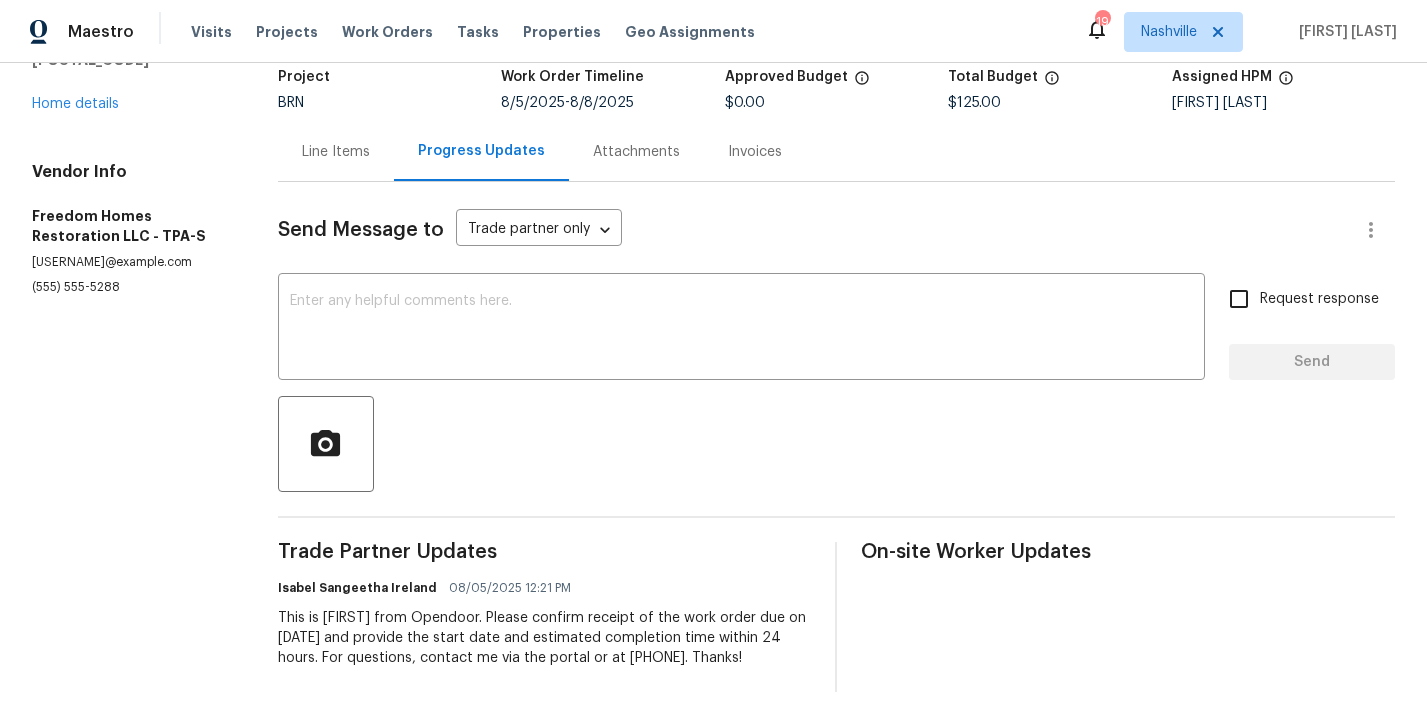 scroll, scrollTop: 0, scrollLeft: 0, axis: both 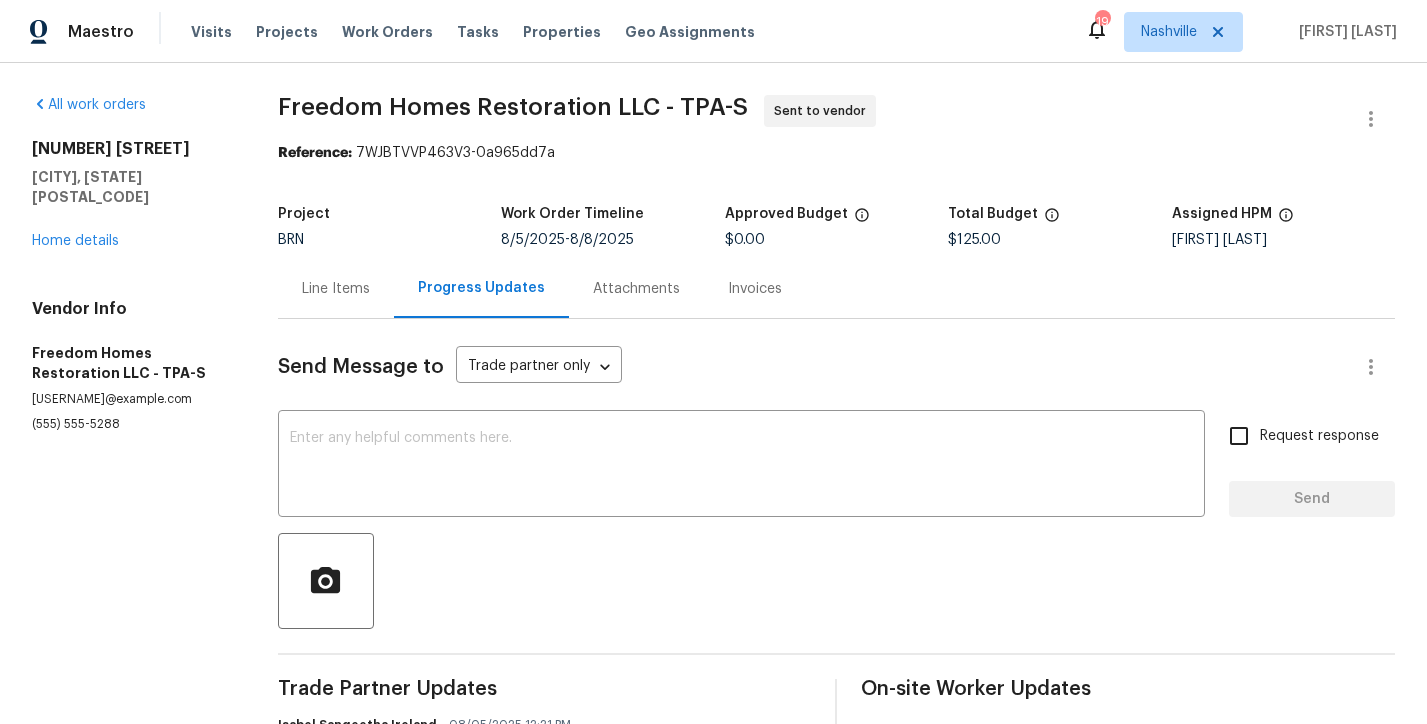 click on "Line Items" at bounding box center (336, 288) 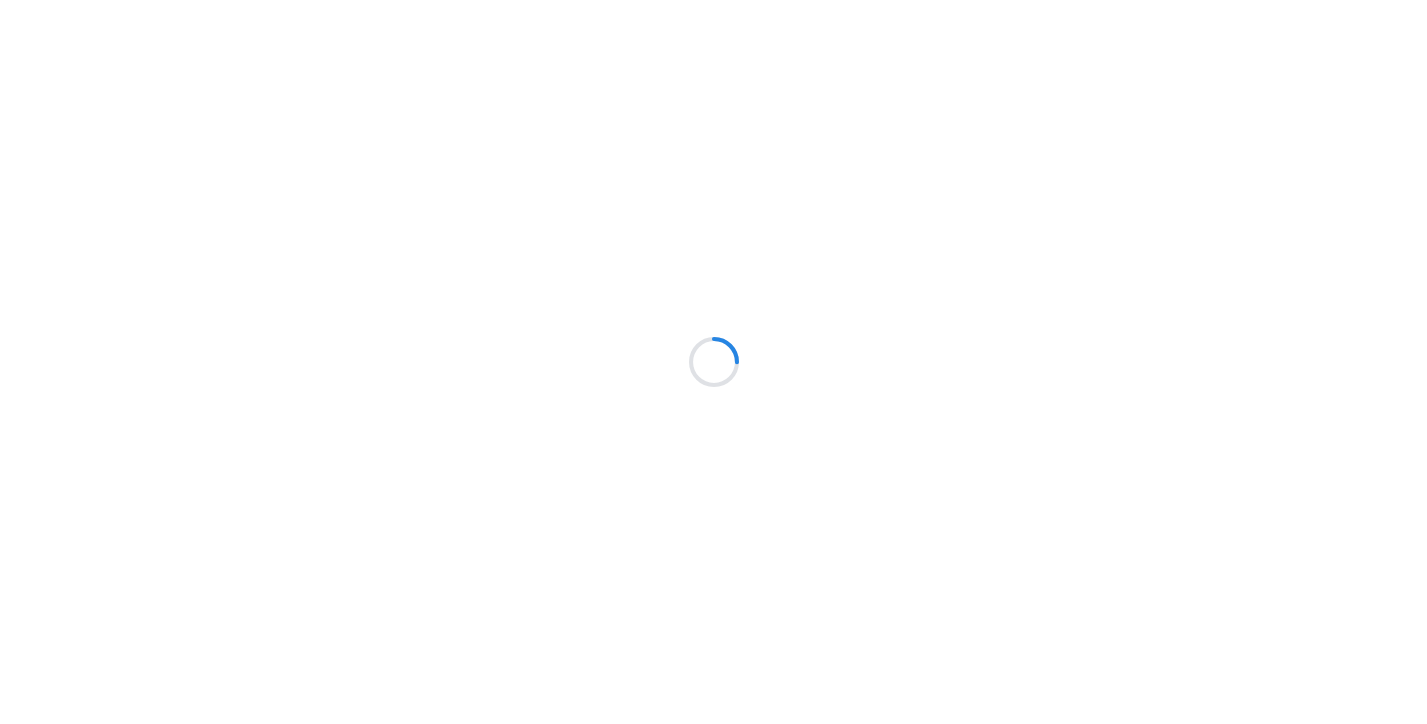 scroll, scrollTop: 0, scrollLeft: 0, axis: both 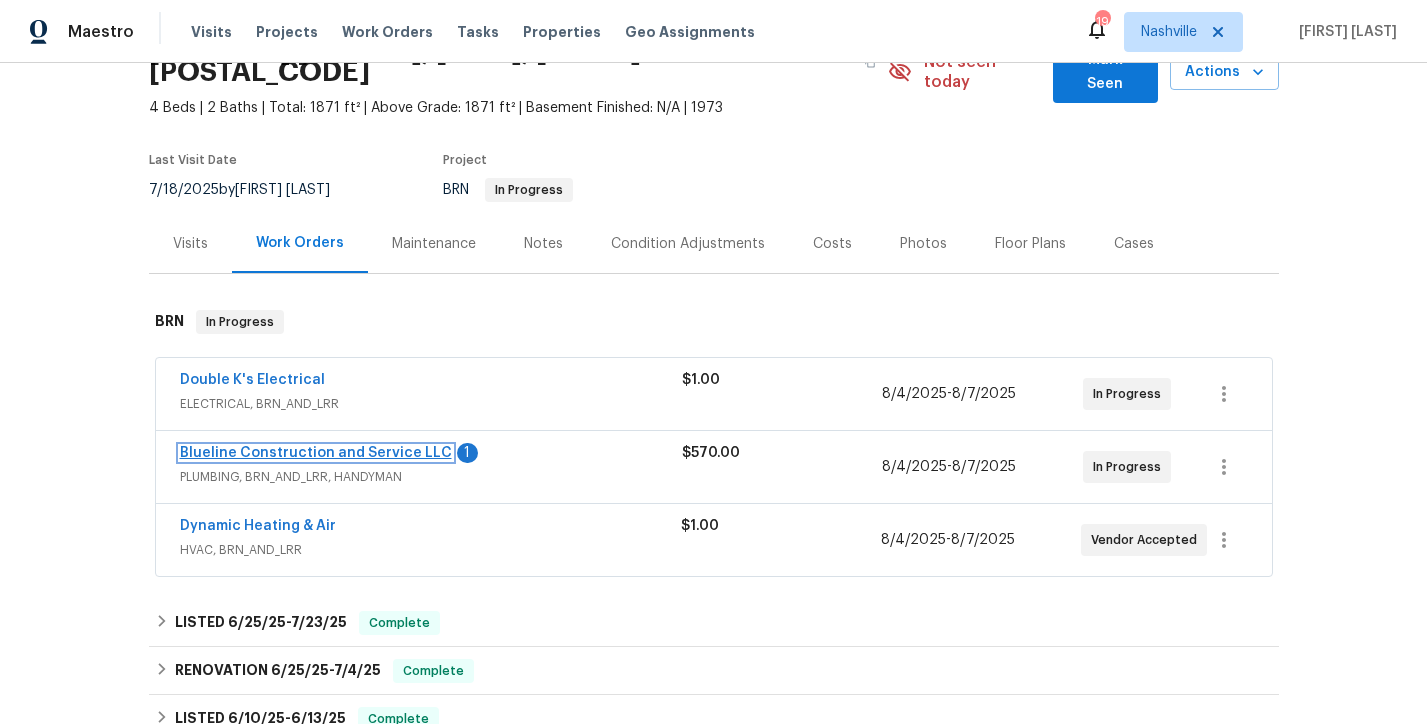 click on "Blueline Construction and Service LLC" at bounding box center (316, 453) 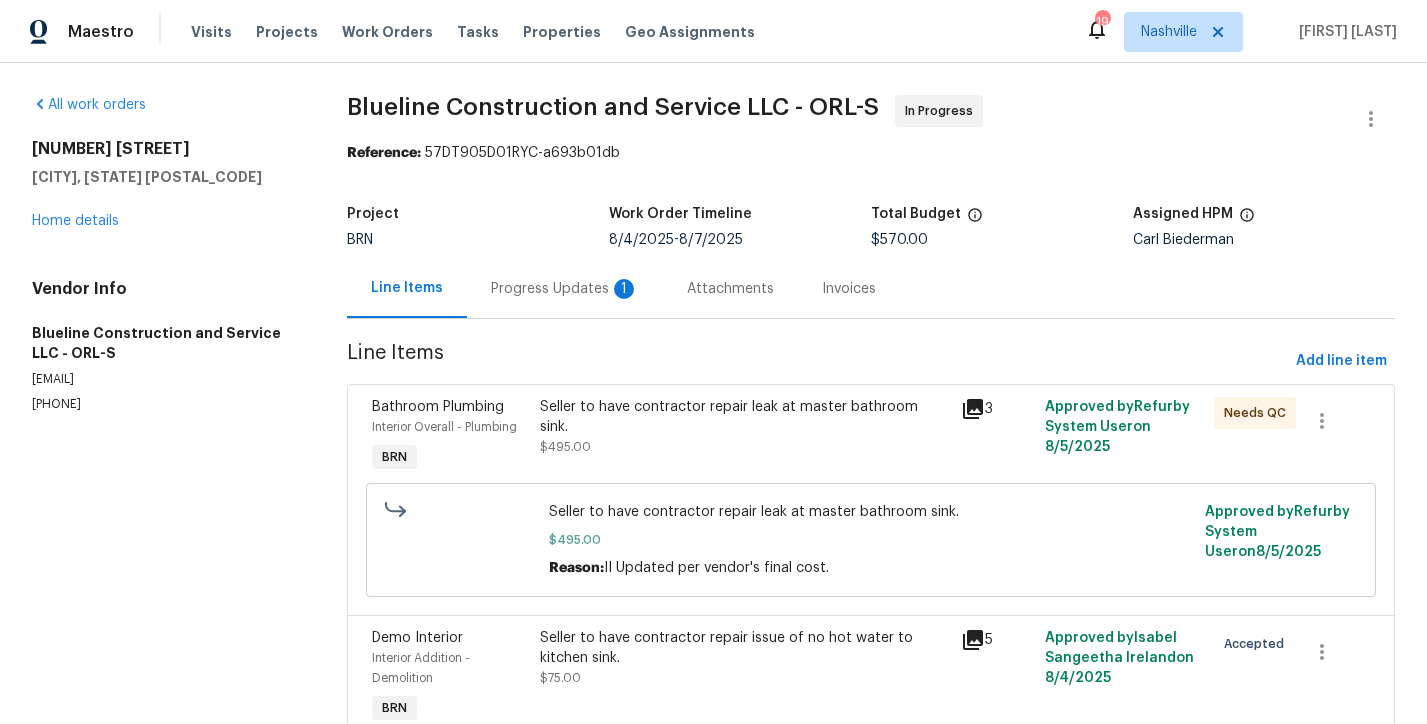 click on "Progress Updates 1" at bounding box center [565, 288] 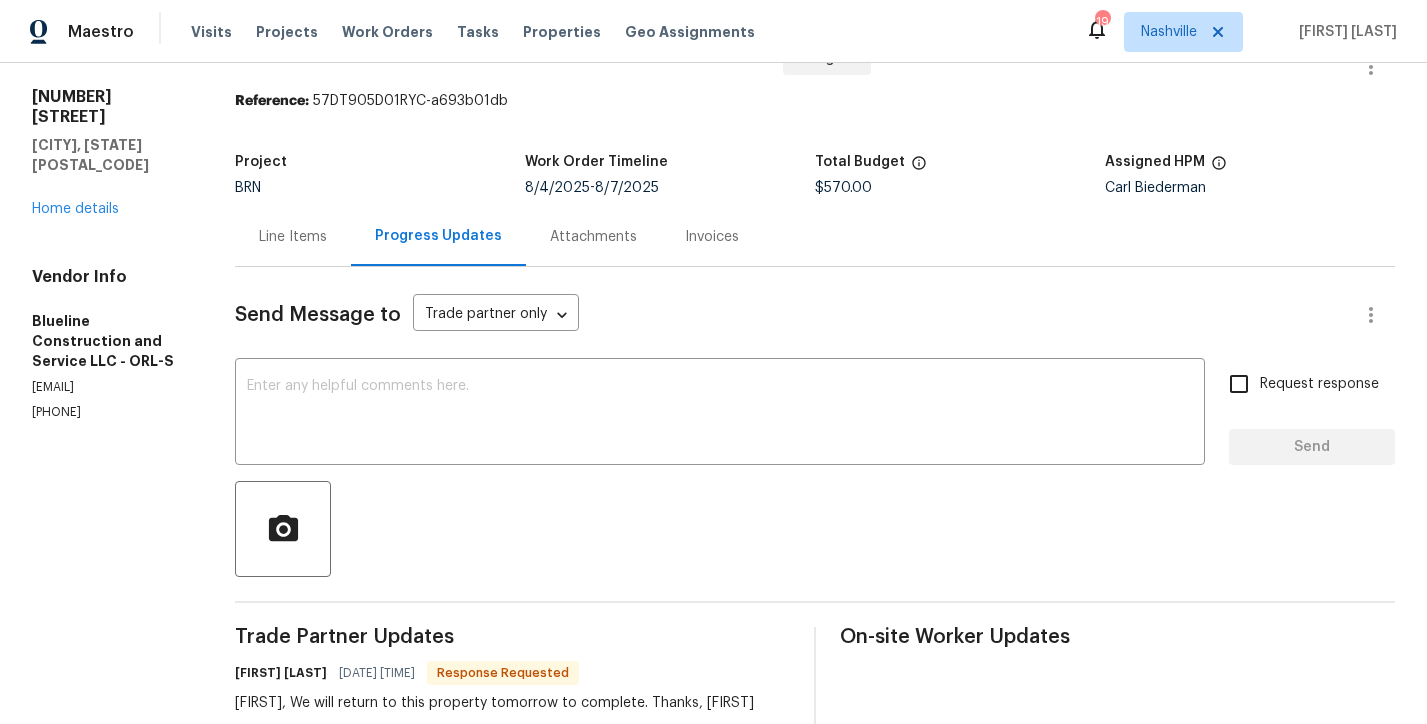 scroll, scrollTop: 38, scrollLeft: 0, axis: vertical 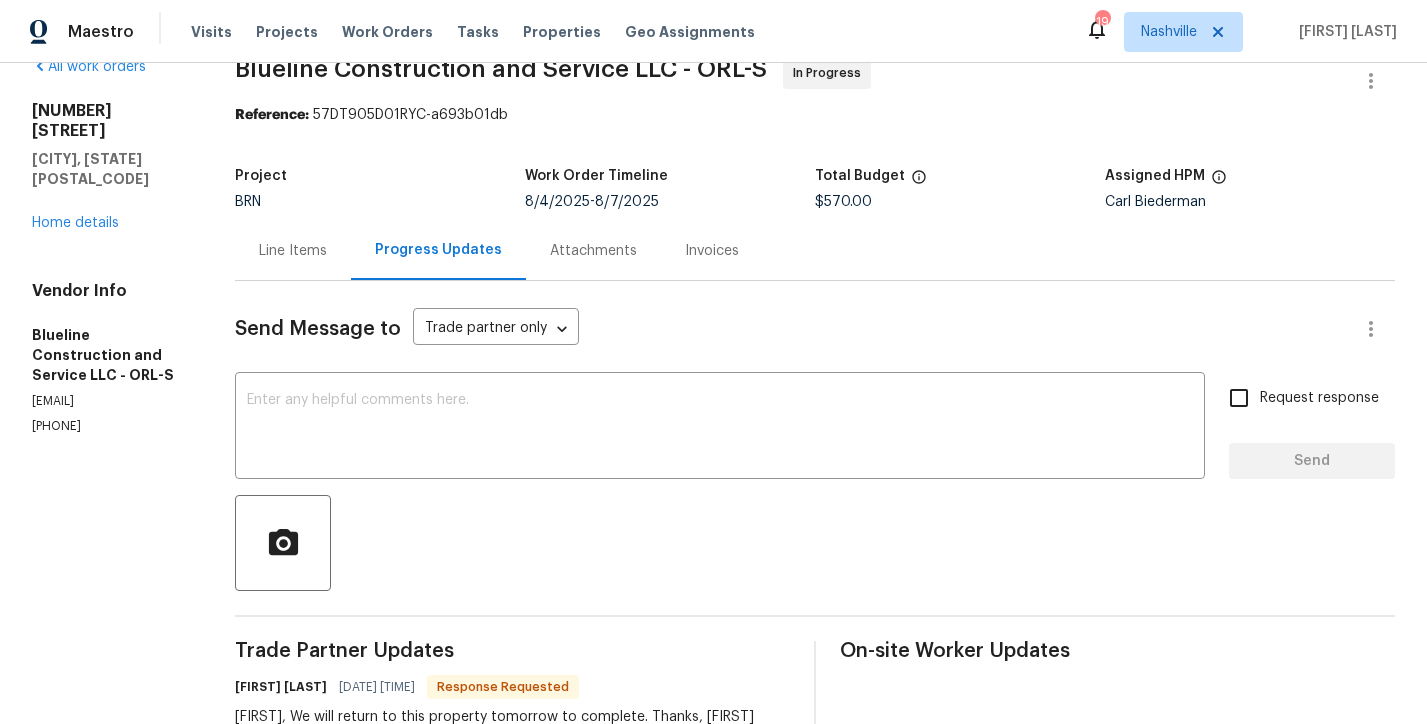 click on "Line Items" at bounding box center (293, 250) 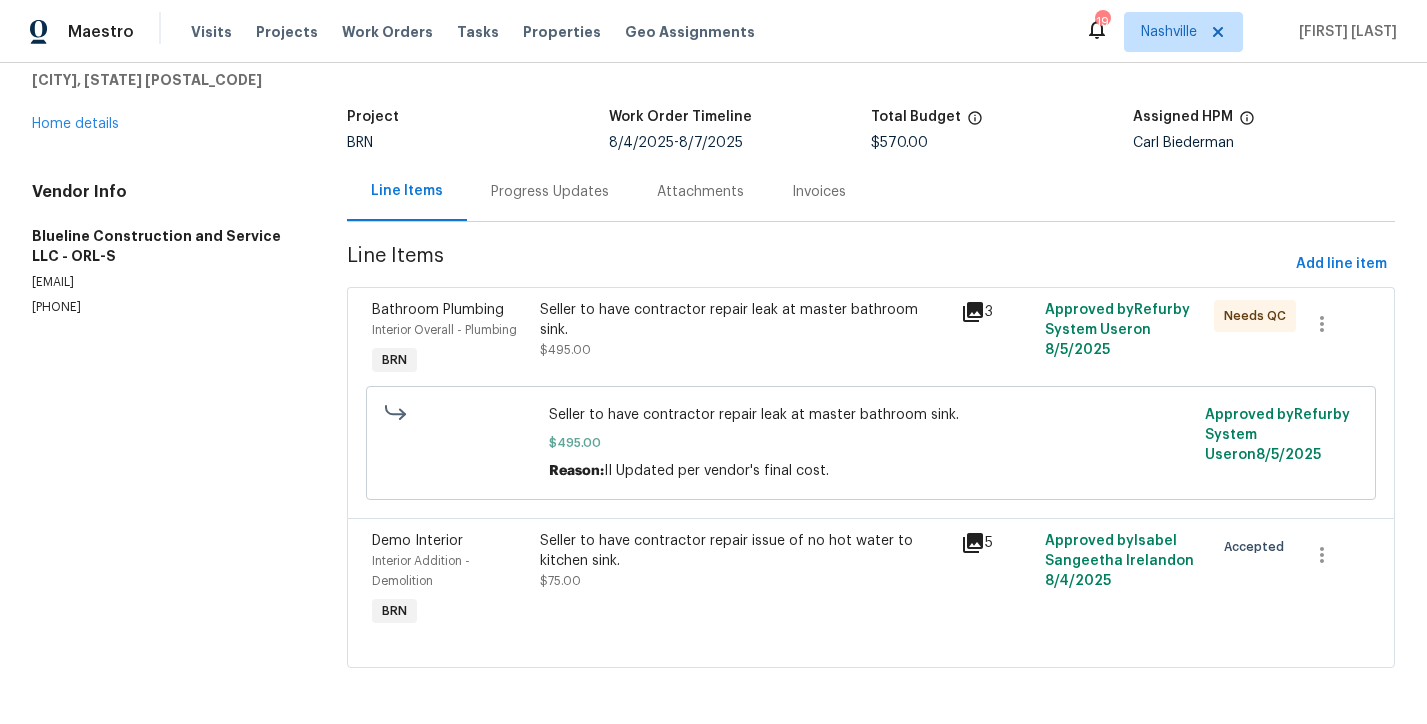 scroll, scrollTop: 0, scrollLeft: 0, axis: both 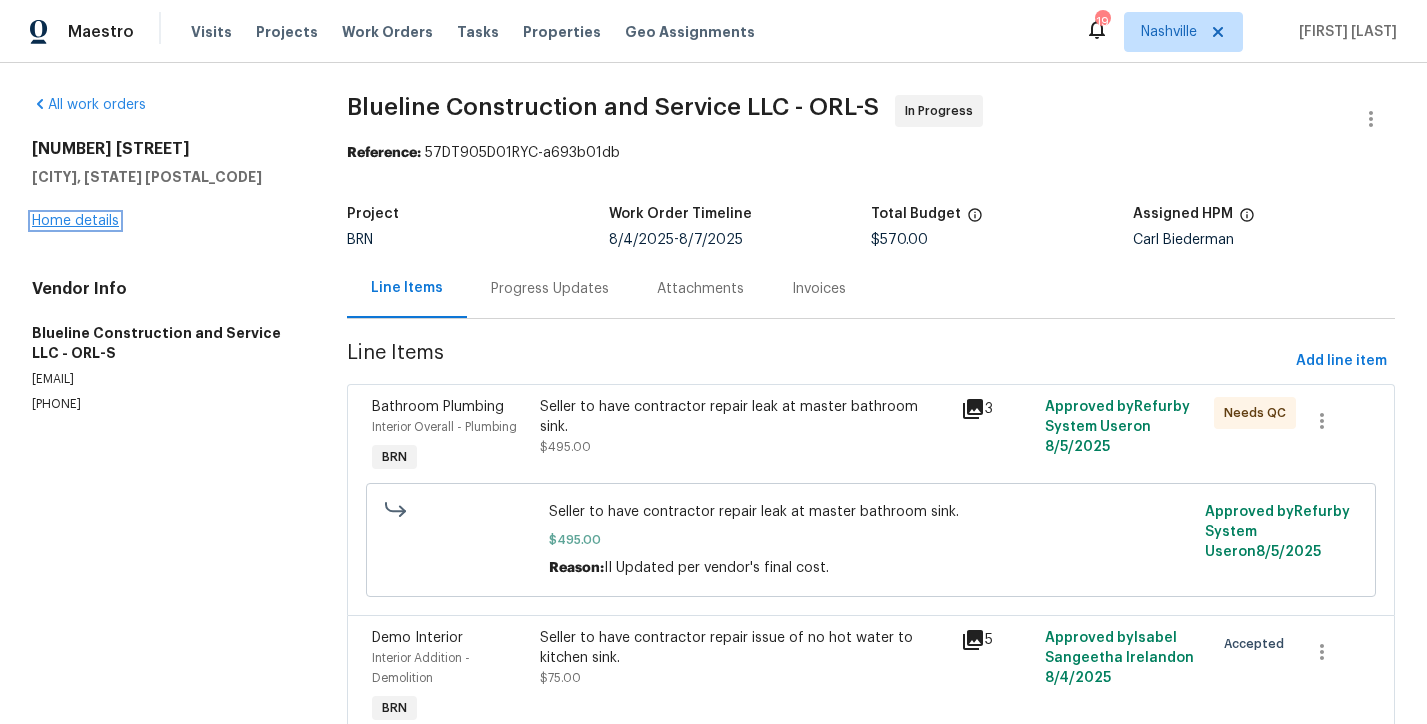 click on "Home details" at bounding box center (75, 221) 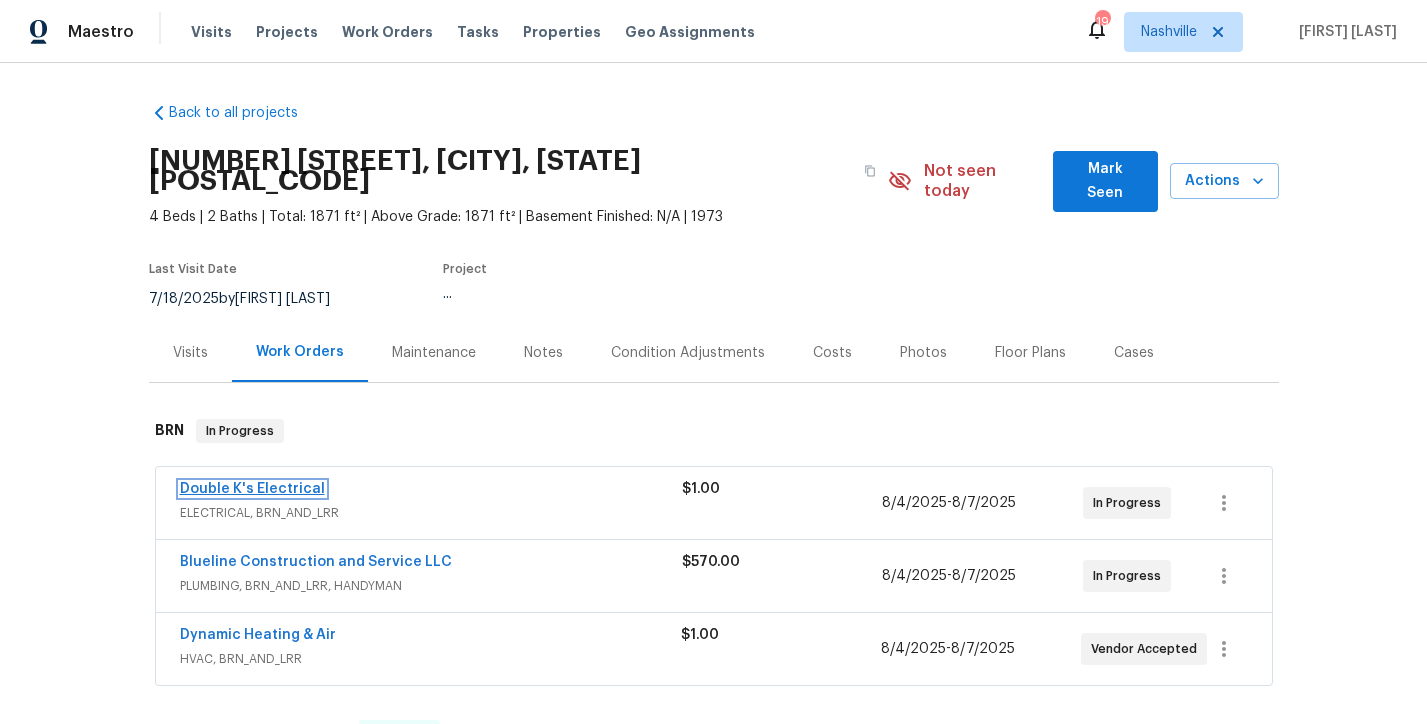 click on "Double K's Electrical" at bounding box center (252, 489) 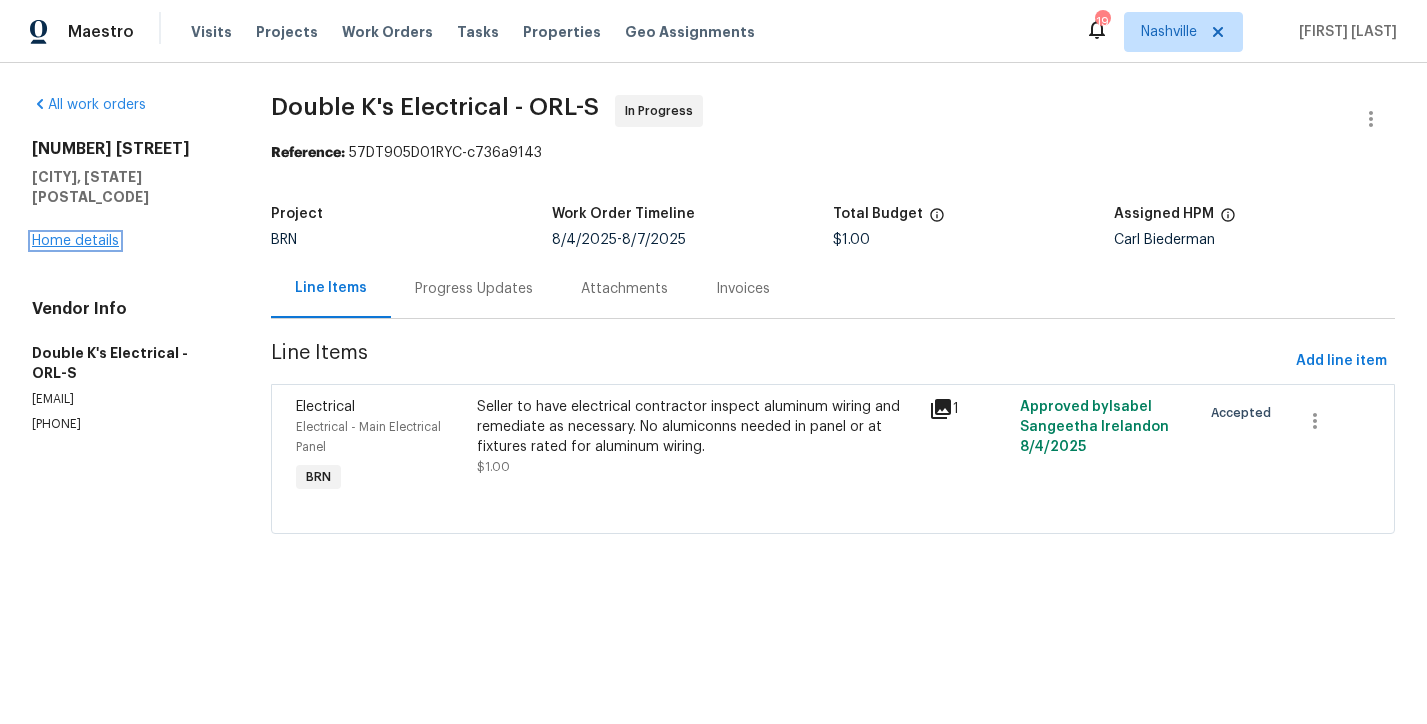 click on "Home details" at bounding box center [75, 241] 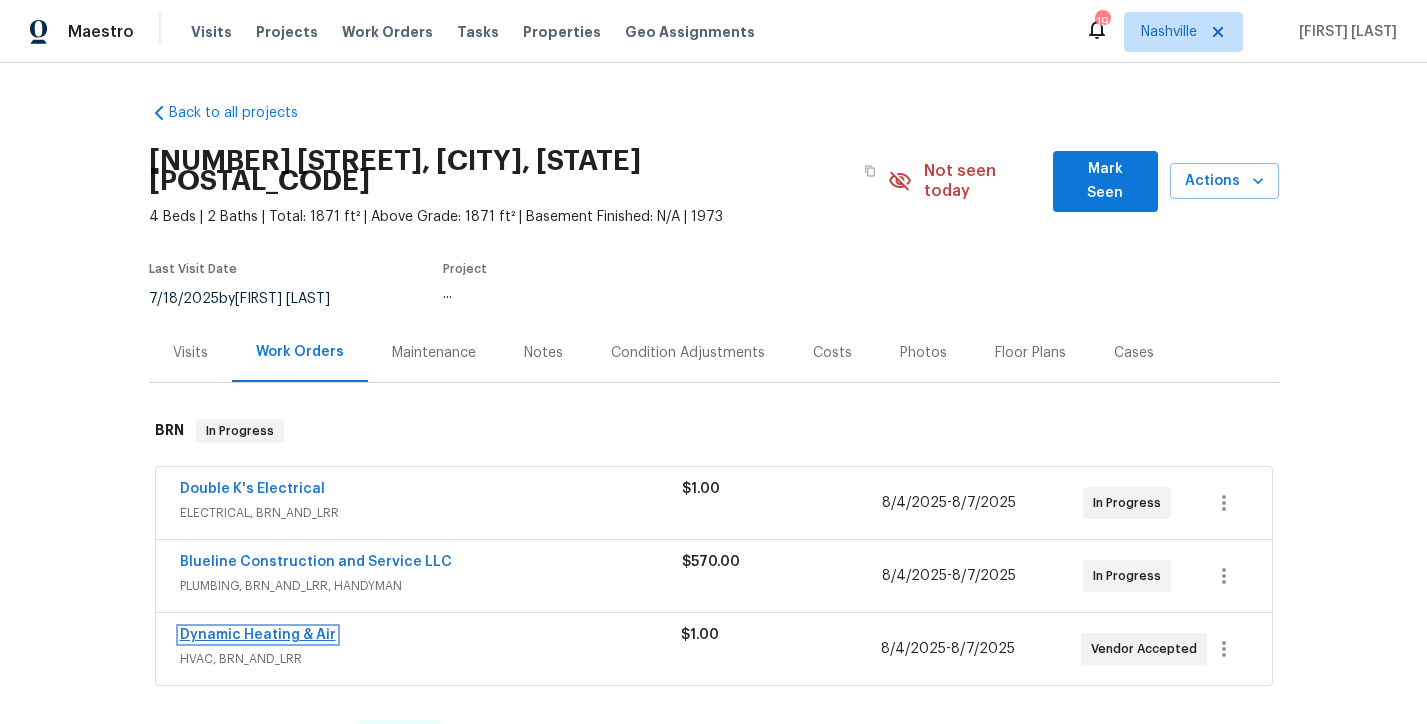 click on "Dynamic Heating & Air" at bounding box center [258, 635] 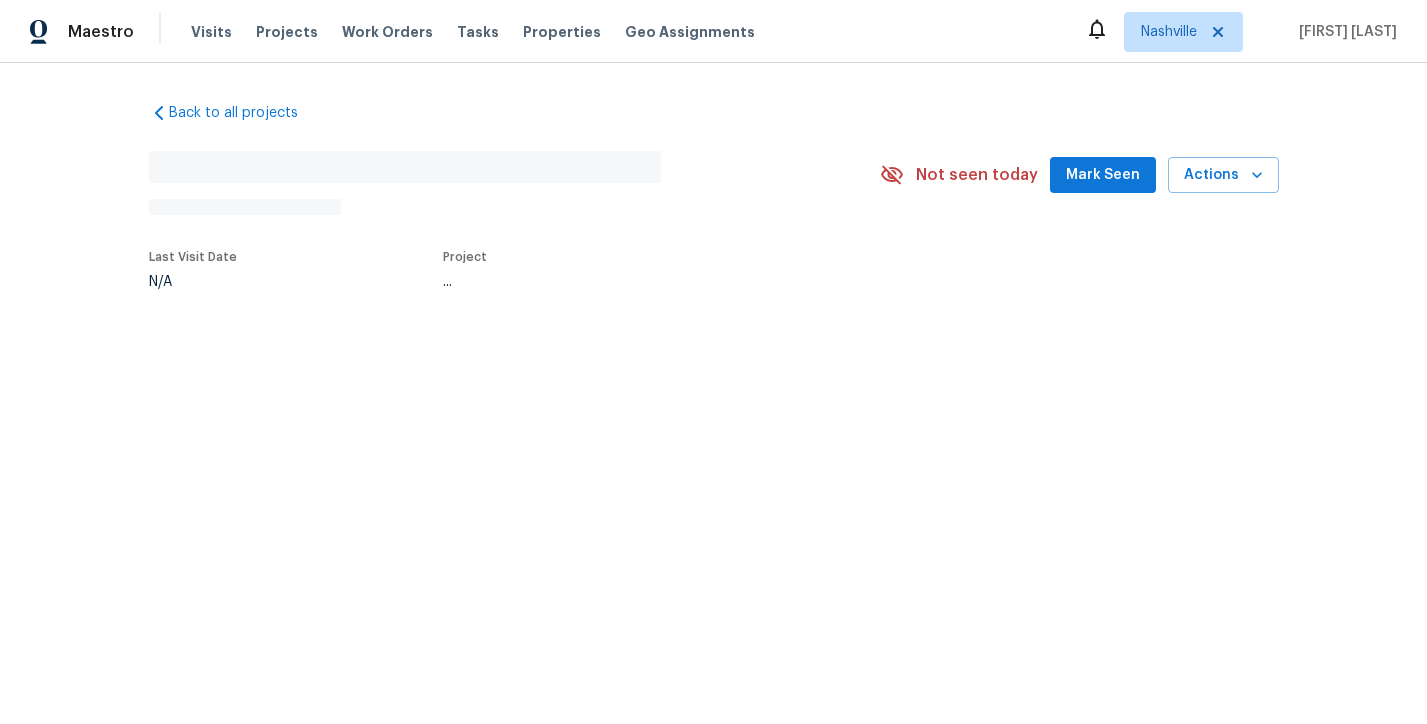 scroll, scrollTop: 0, scrollLeft: 0, axis: both 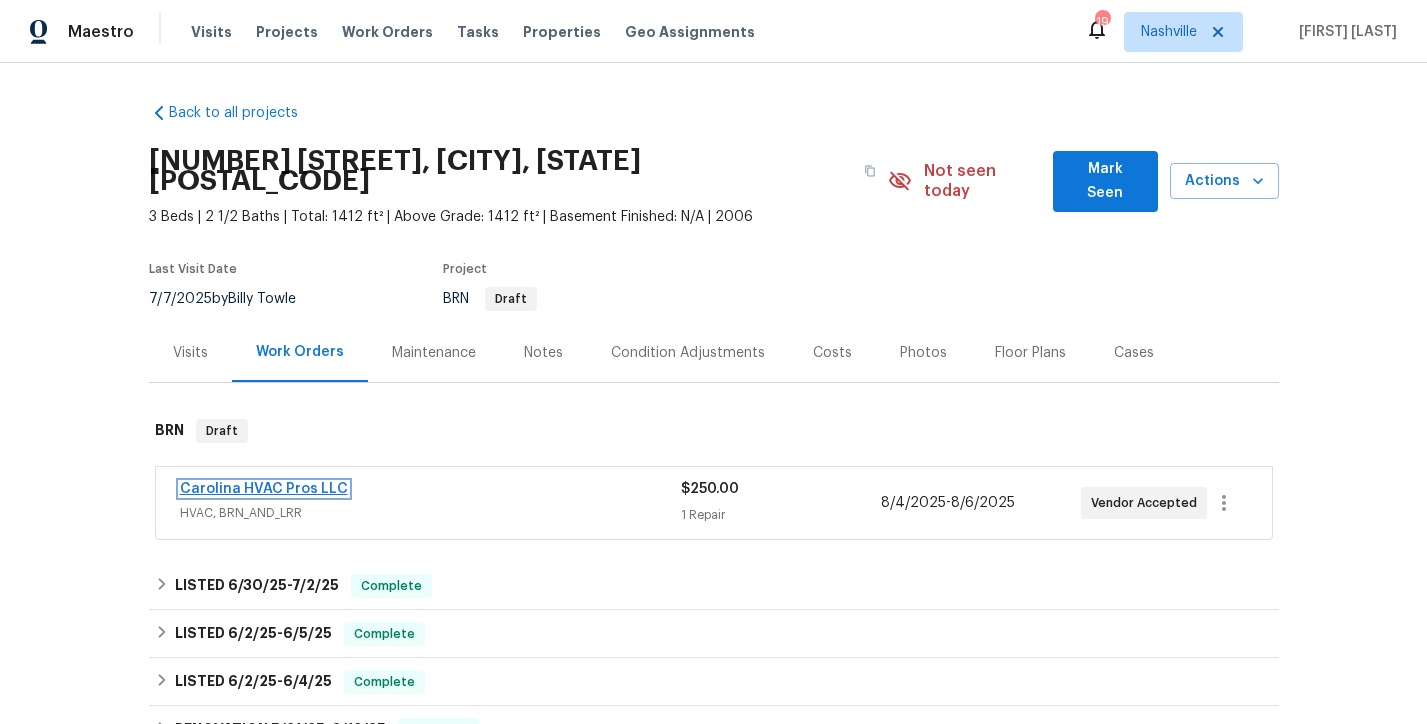 click on "Carolina HVAC Pros LLC" at bounding box center [264, 489] 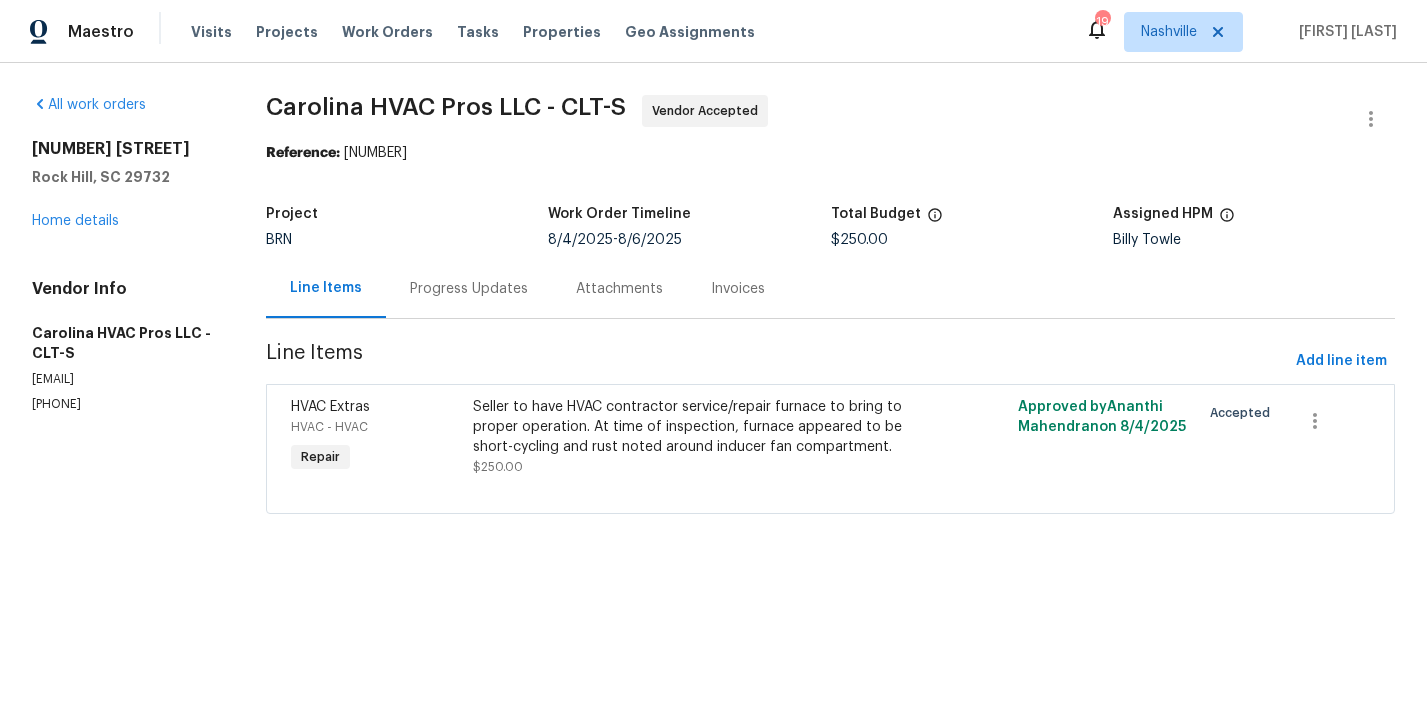 click on "Progress Updates" at bounding box center (469, 288) 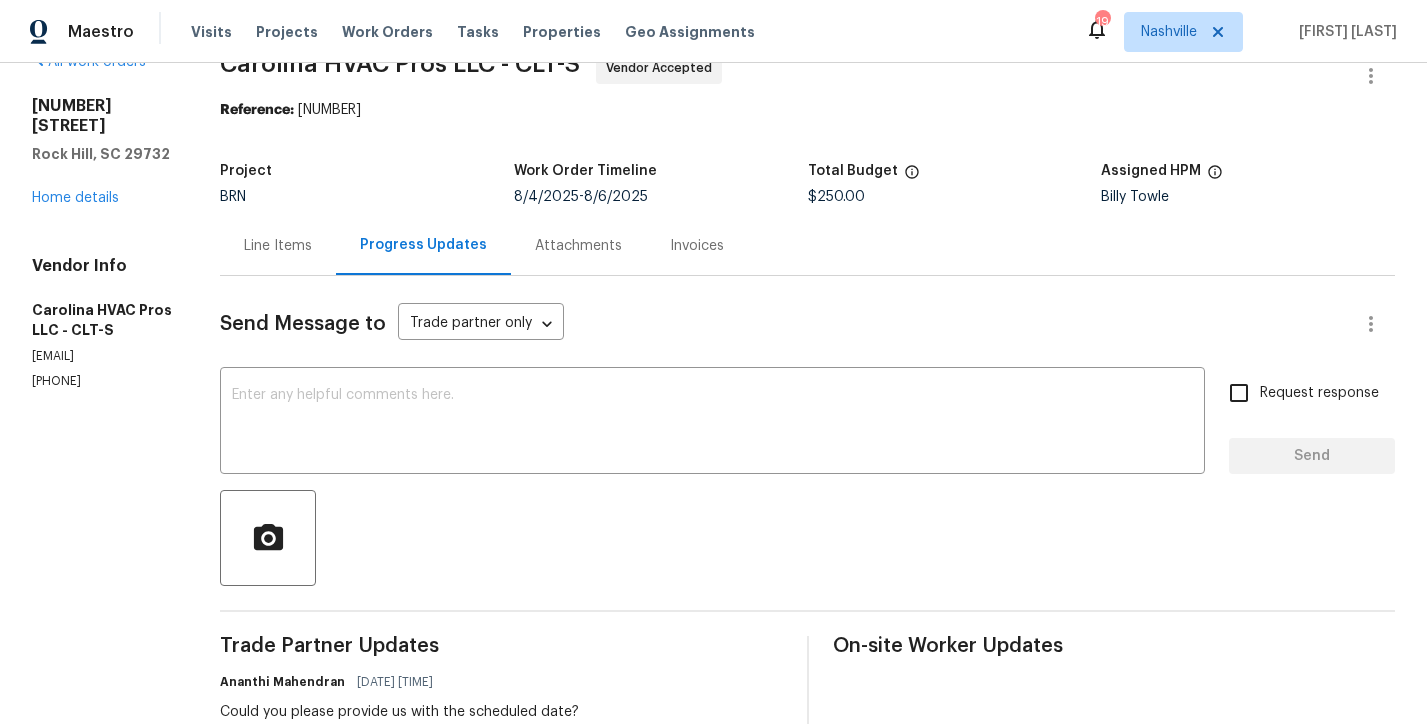 scroll, scrollTop: 47, scrollLeft: 0, axis: vertical 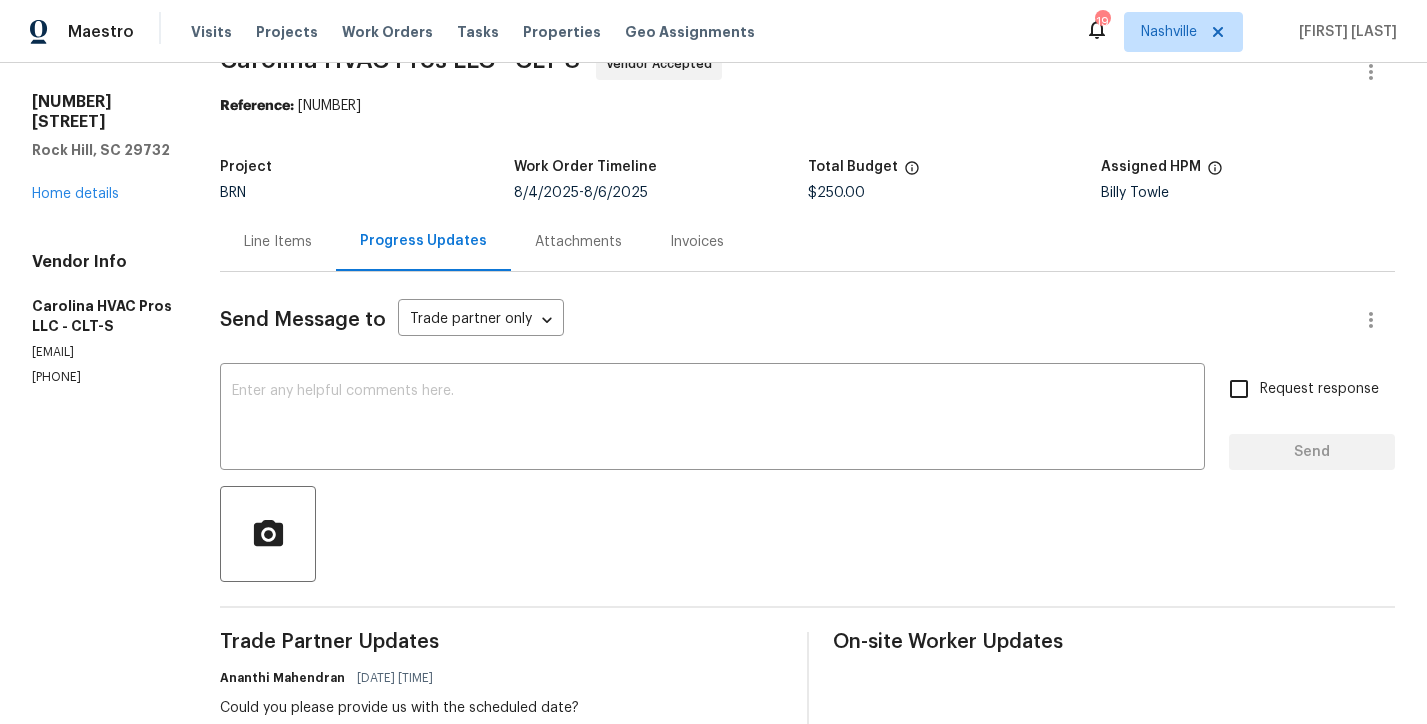 click on "Line Items" at bounding box center [278, 241] 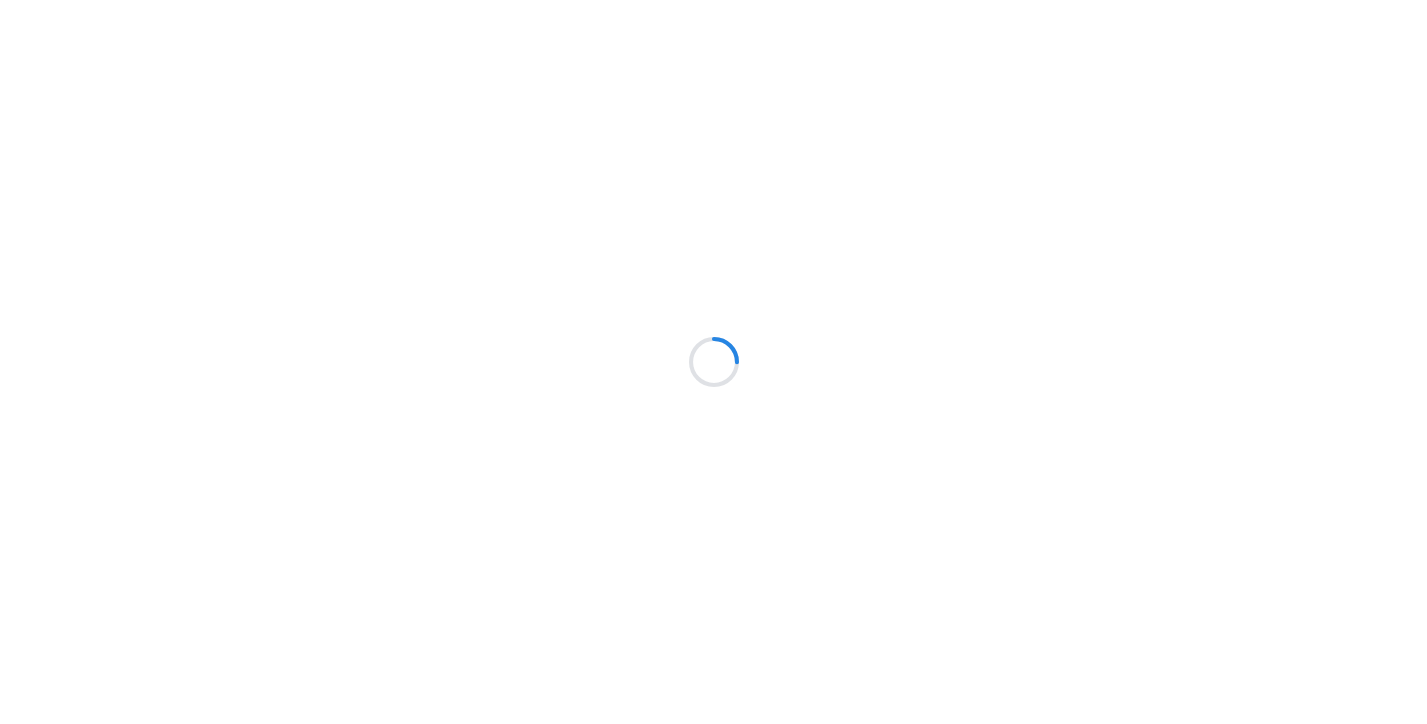 scroll, scrollTop: 0, scrollLeft: 0, axis: both 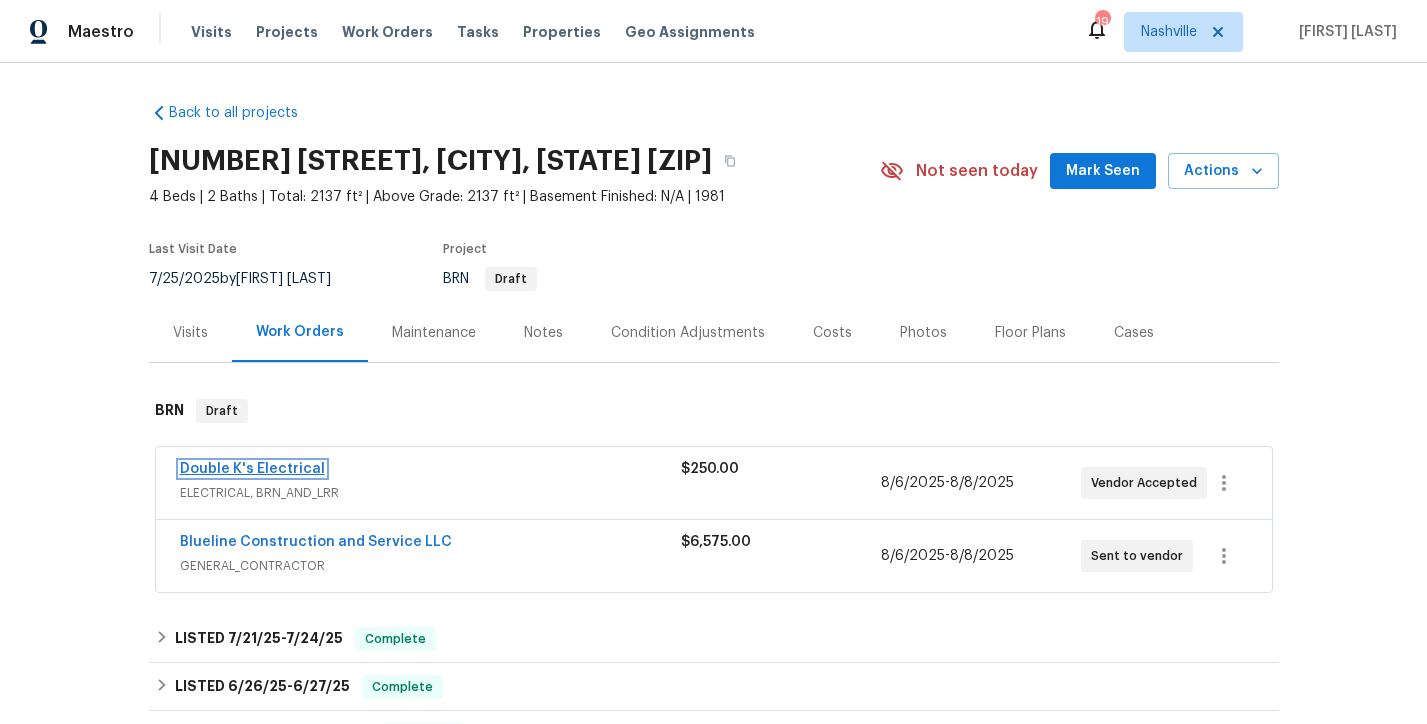 click on "Double K's Electrical" at bounding box center [252, 469] 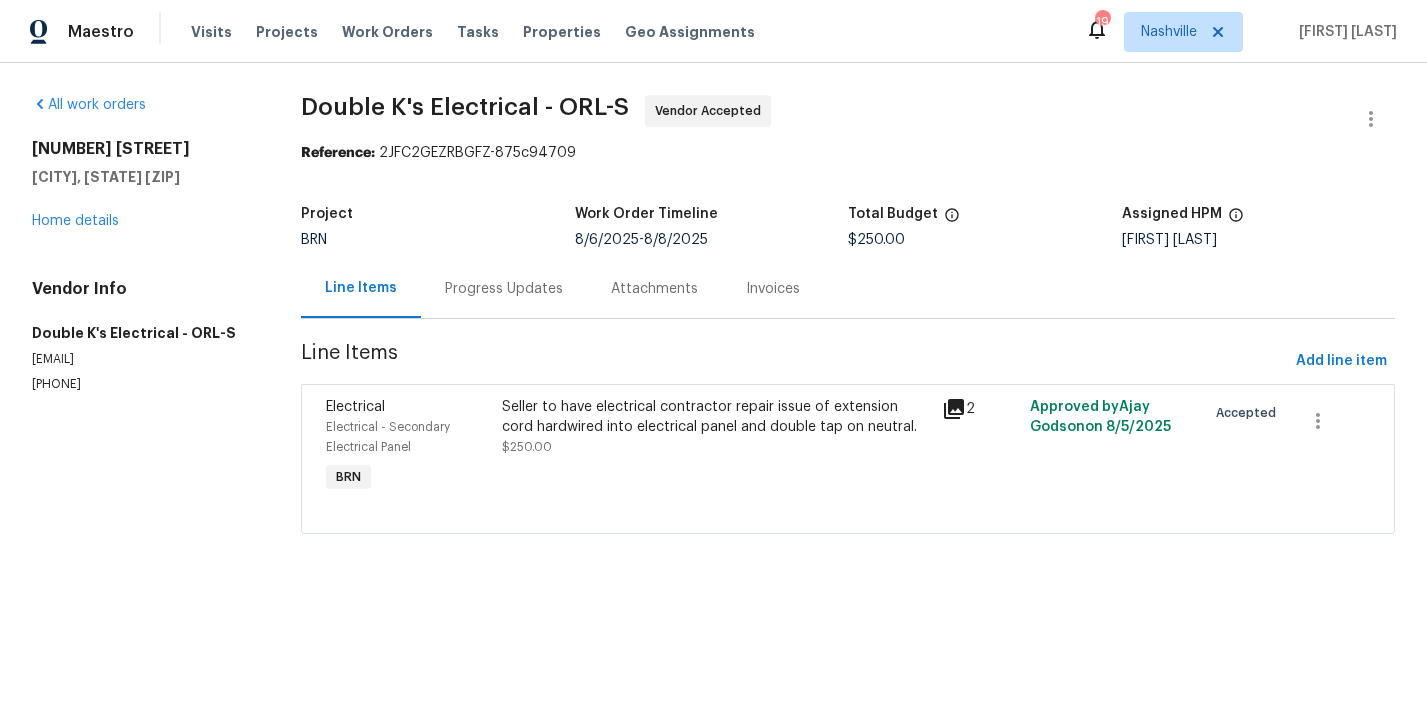 click on "Progress Updates" at bounding box center [504, 289] 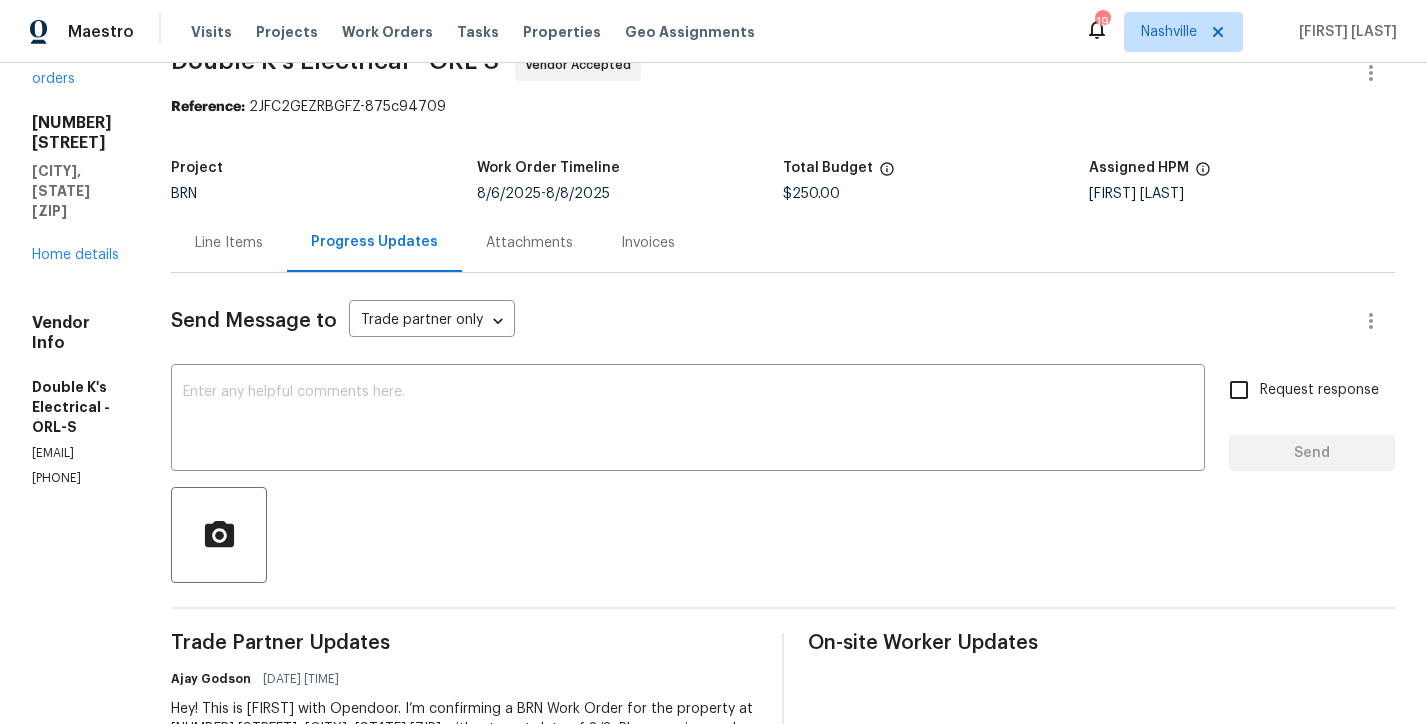 scroll, scrollTop: 0, scrollLeft: 0, axis: both 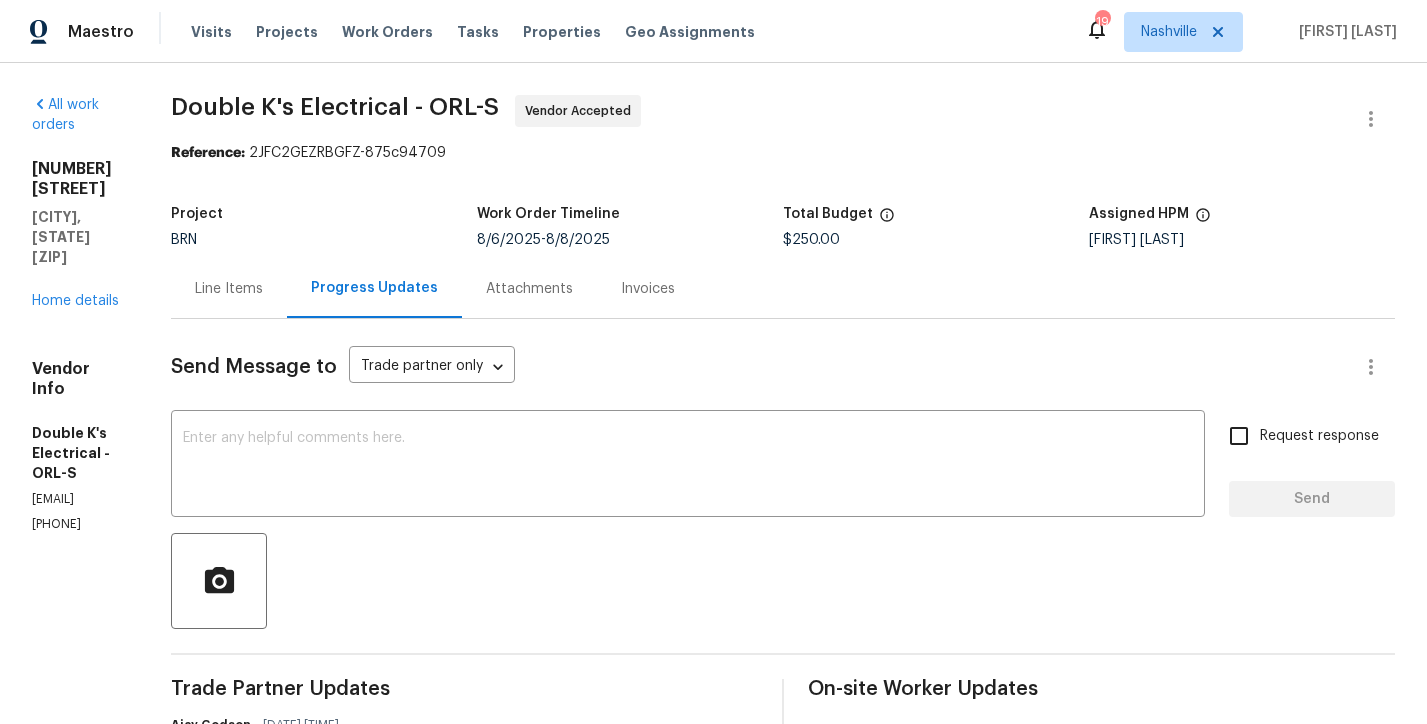 click on "Line Items" at bounding box center [229, 288] 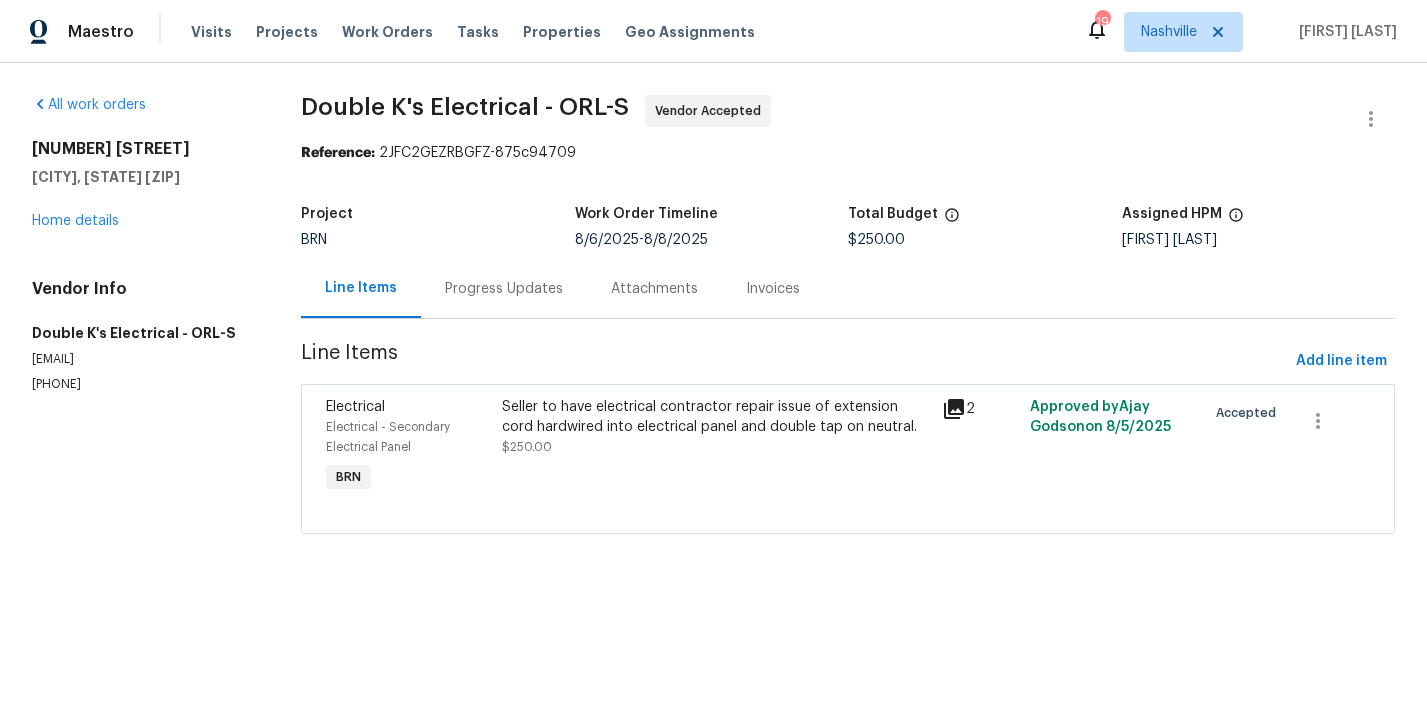 click on "[NUMBER] [STREET] [CITY], [STATE] [ZIP] Home details" at bounding box center (142, 185) 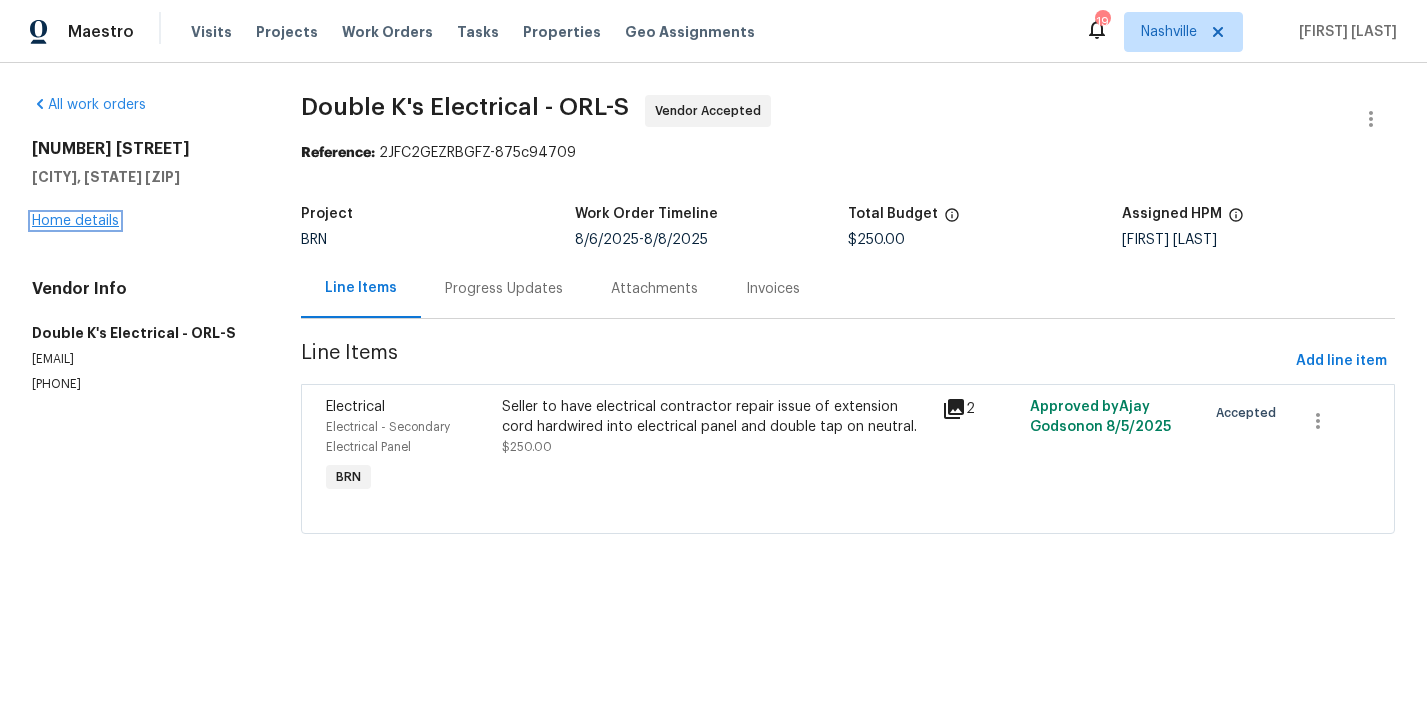 click on "Home details" at bounding box center [75, 221] 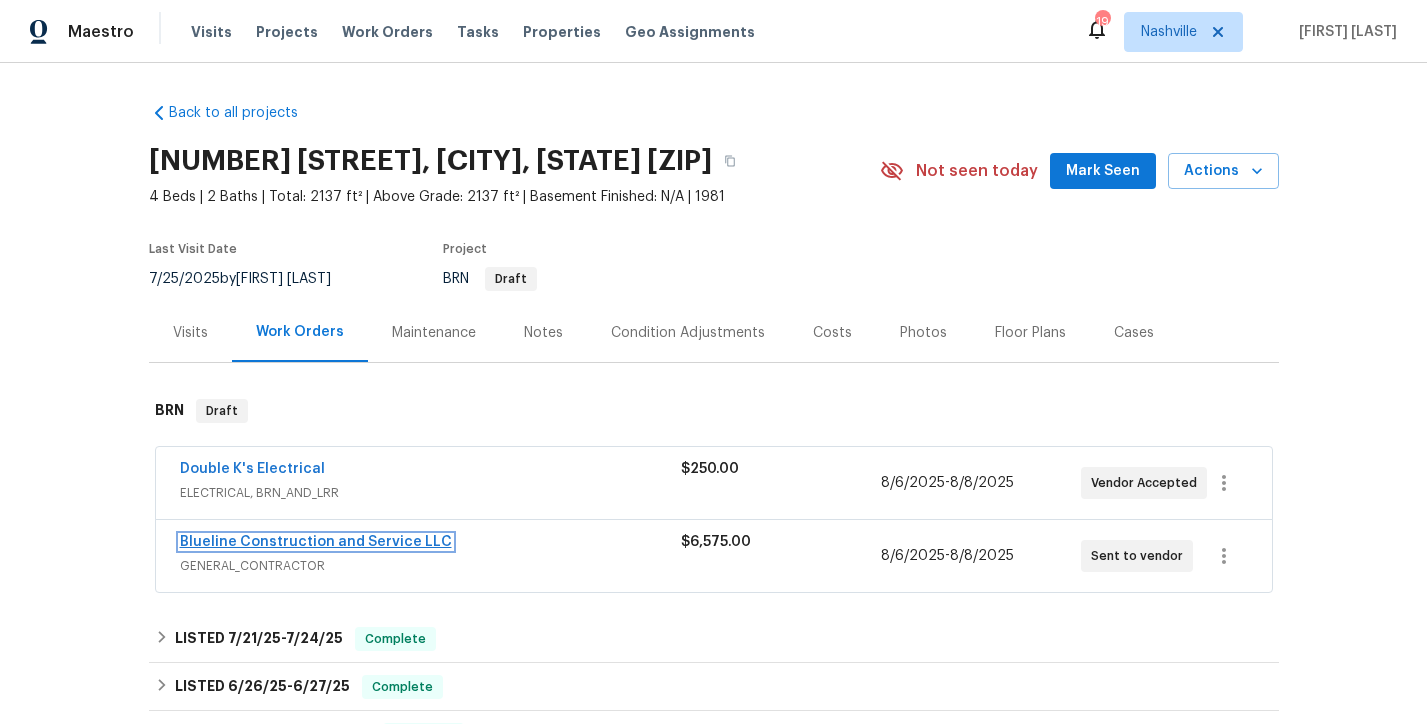 click on "Blueline Construction and Service LLC" at bounding box center (316, 542) 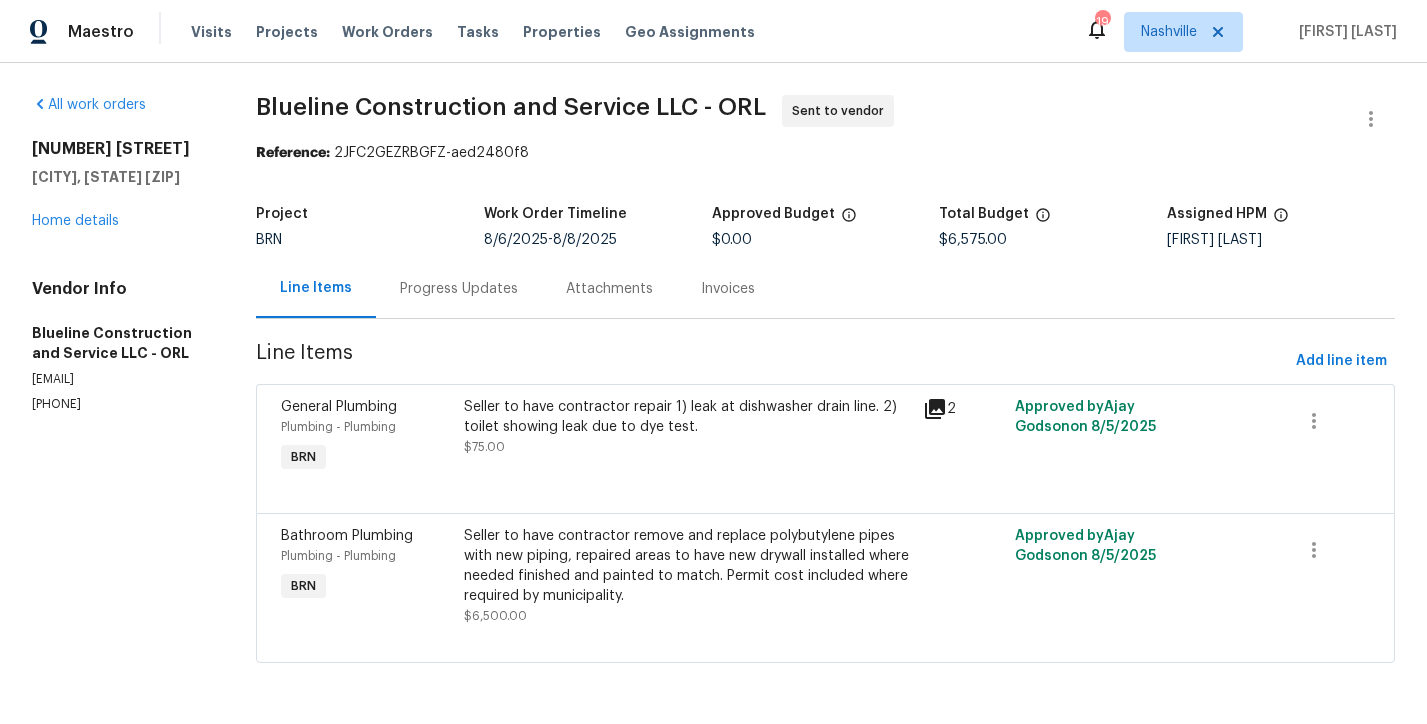 click on "Progress Updates" at bounding box center (459, 289) 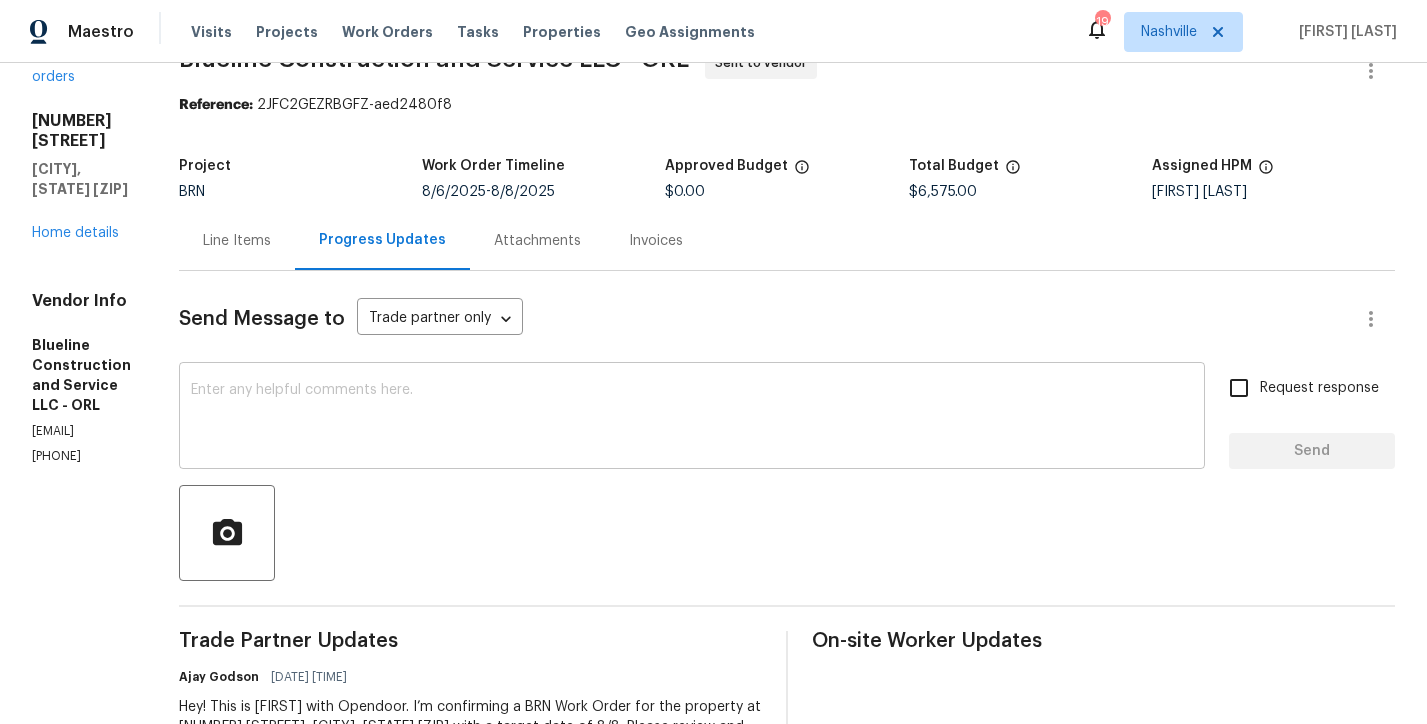 scroll, scrollTop: 0, scrollLeft: 0, axis: both 